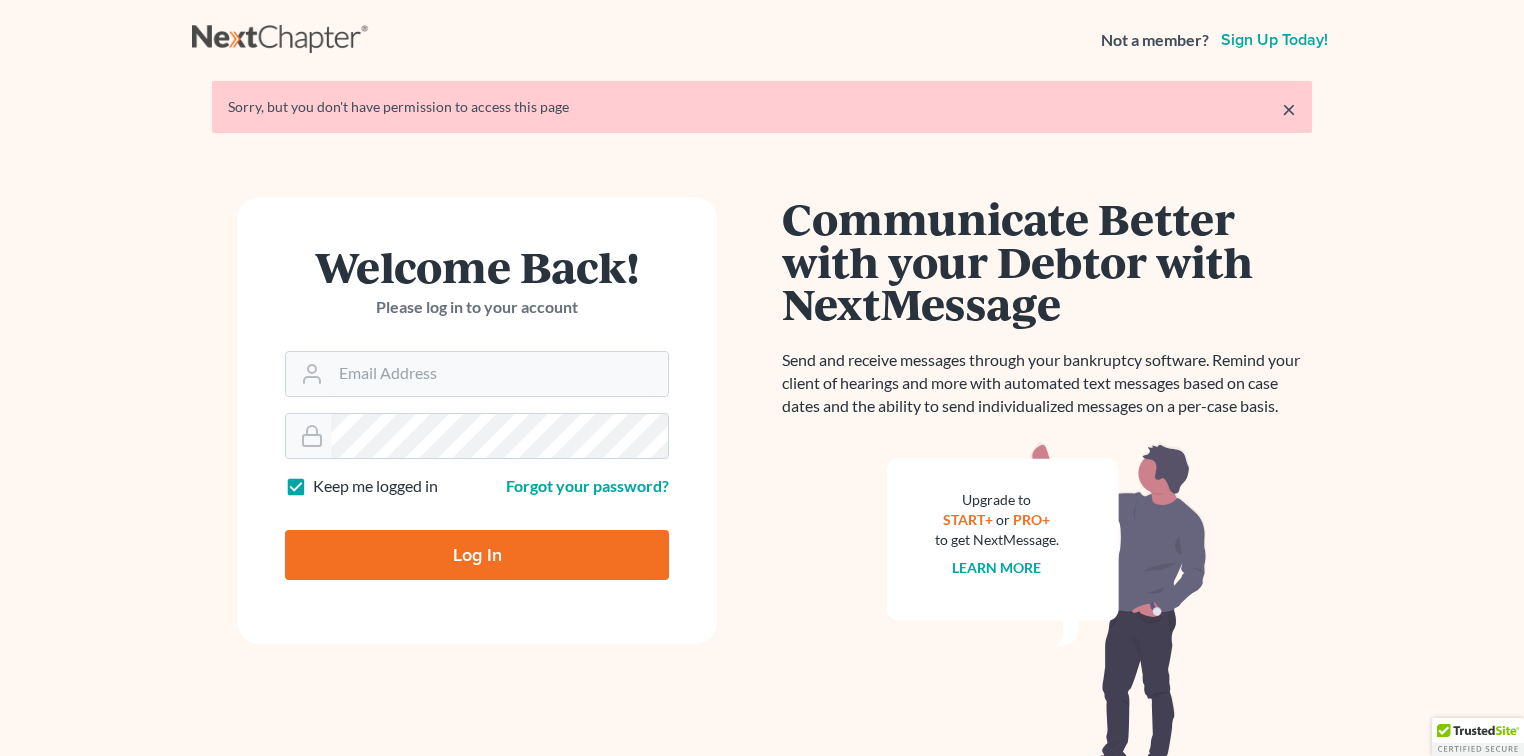 scroll, scrollTop: 0, scrollLeft: 0, axis: both 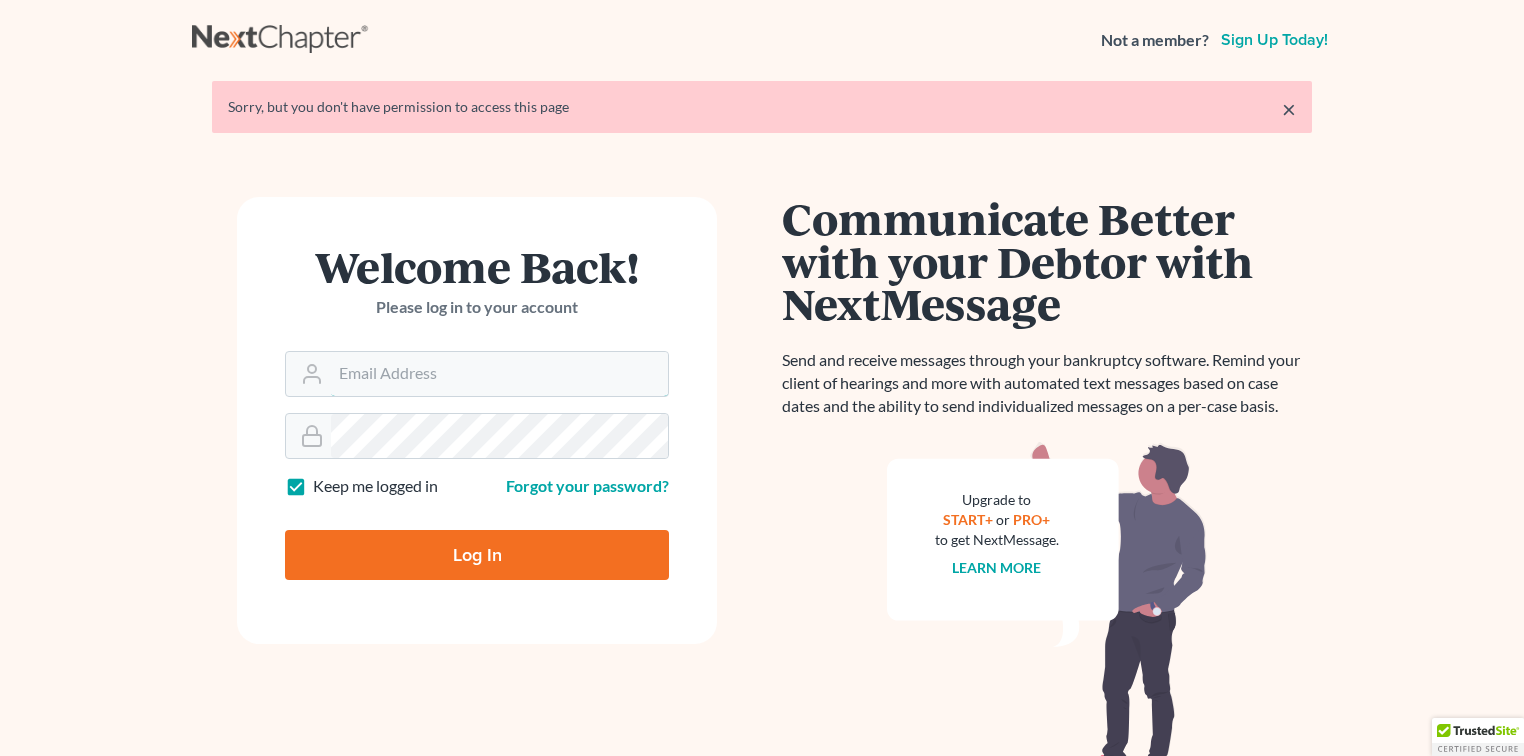 type on "[EMAIL]" 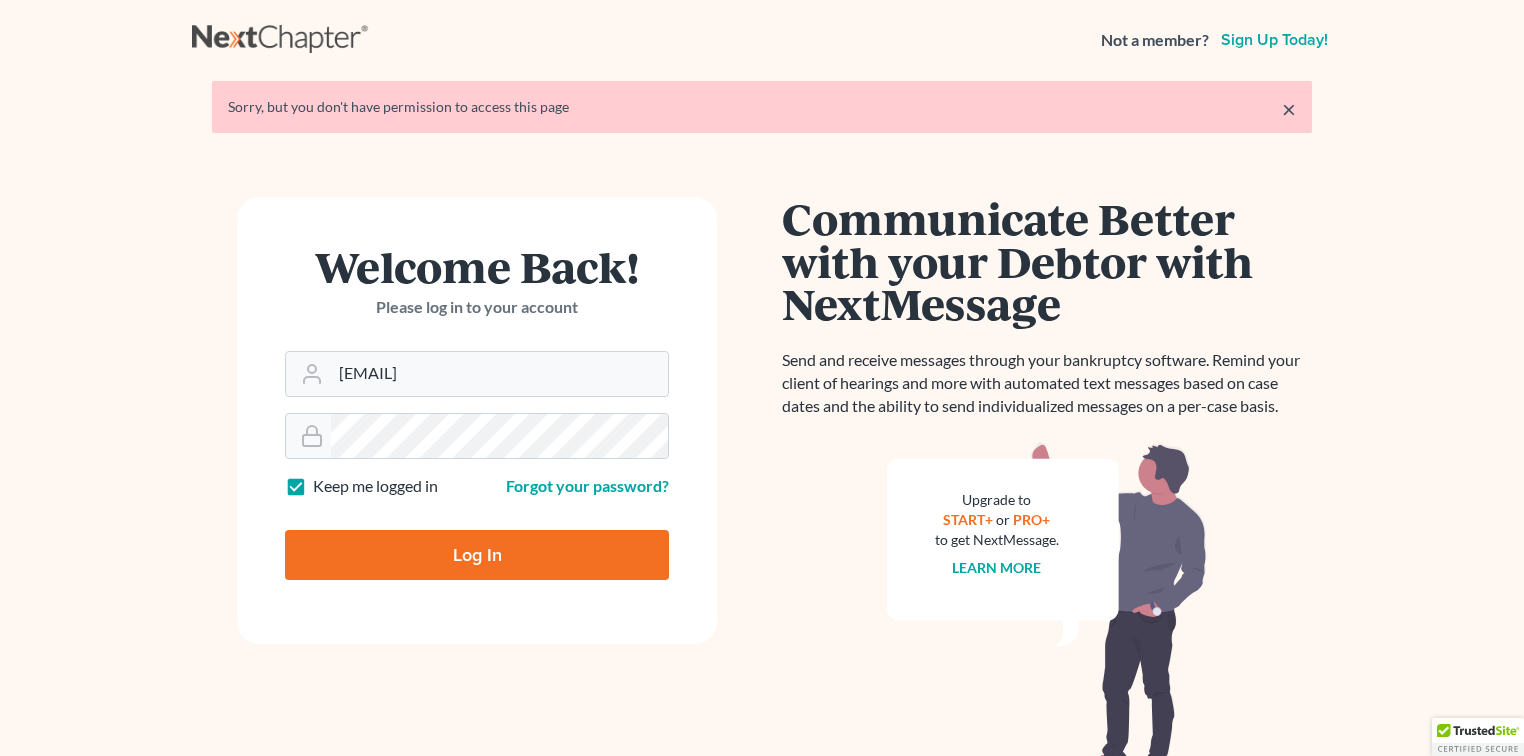 click on "Log In" at bounding box center [477, 555] 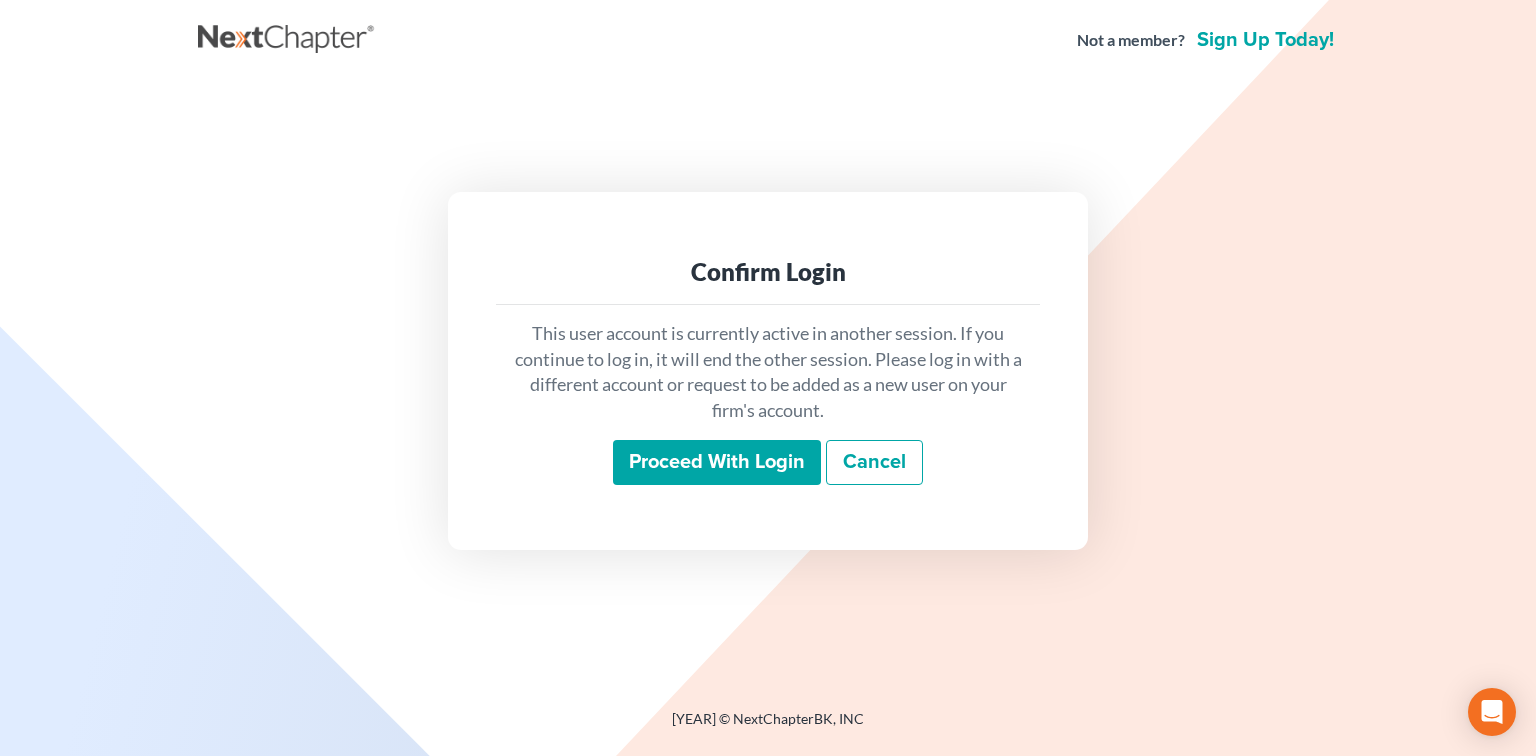 scroll, scrollTop: 0, scrollLeft: 0, axis: both 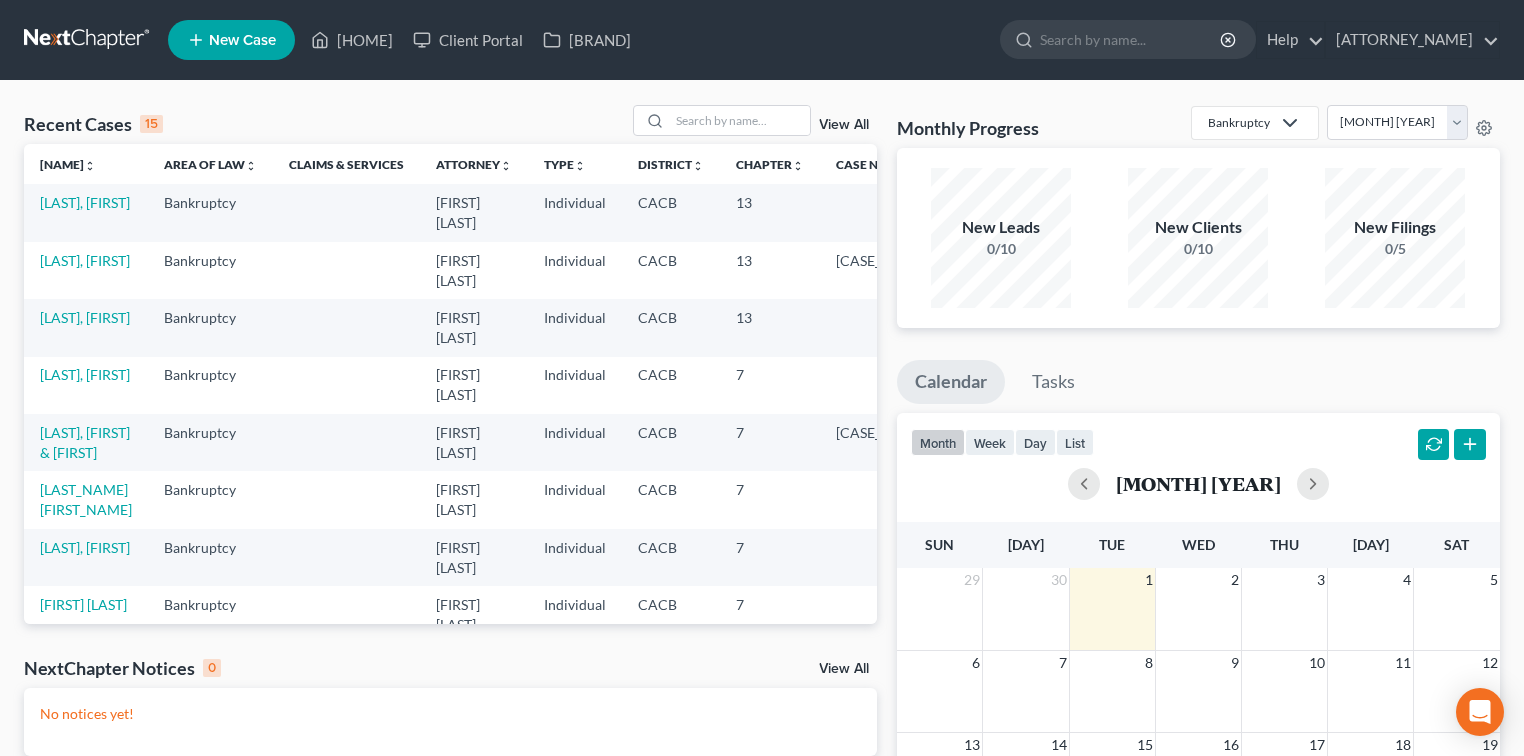 click on "[LAST], [FIRST]" at bounding box center (86, 212) 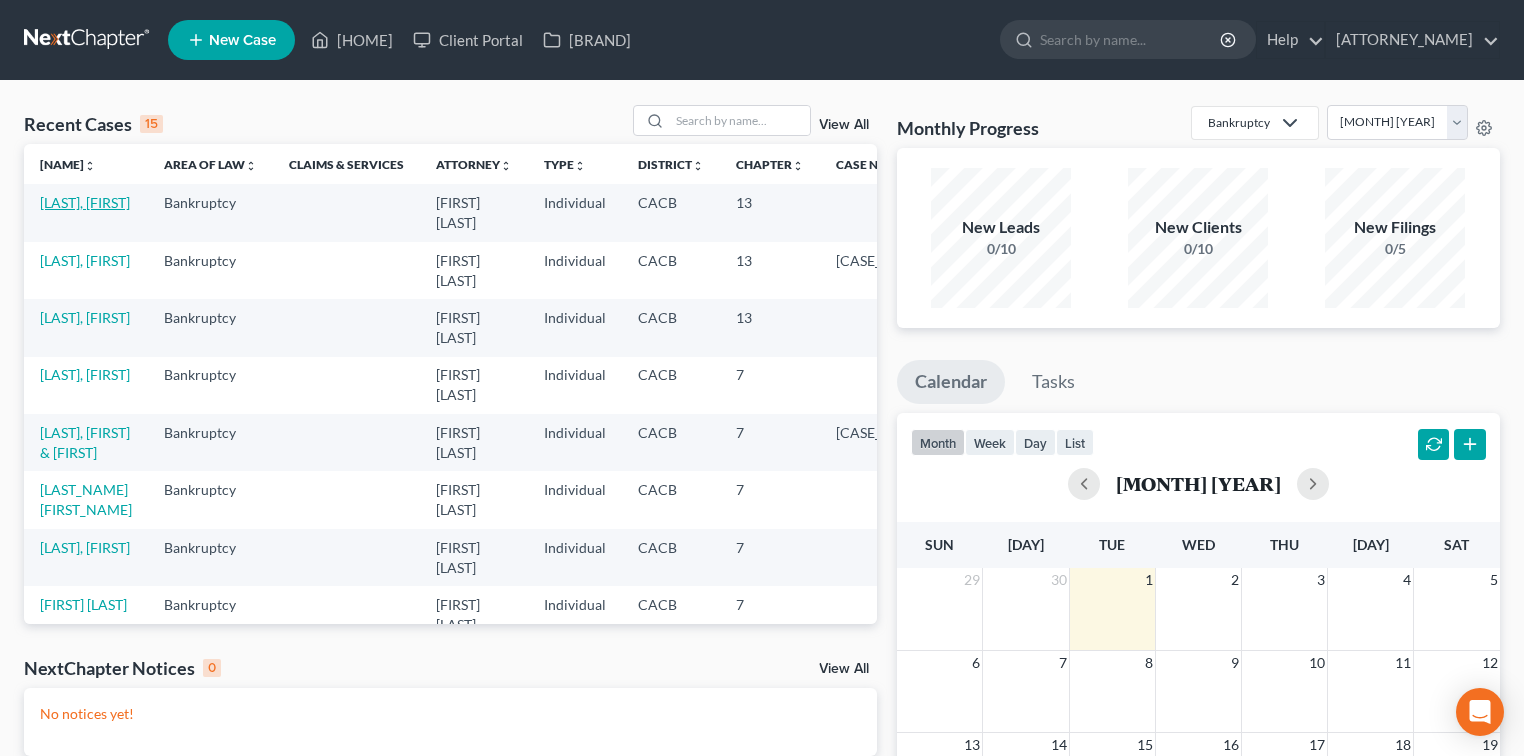 click on "[LAST], [FIRST]" at bounding box center [85, 202] 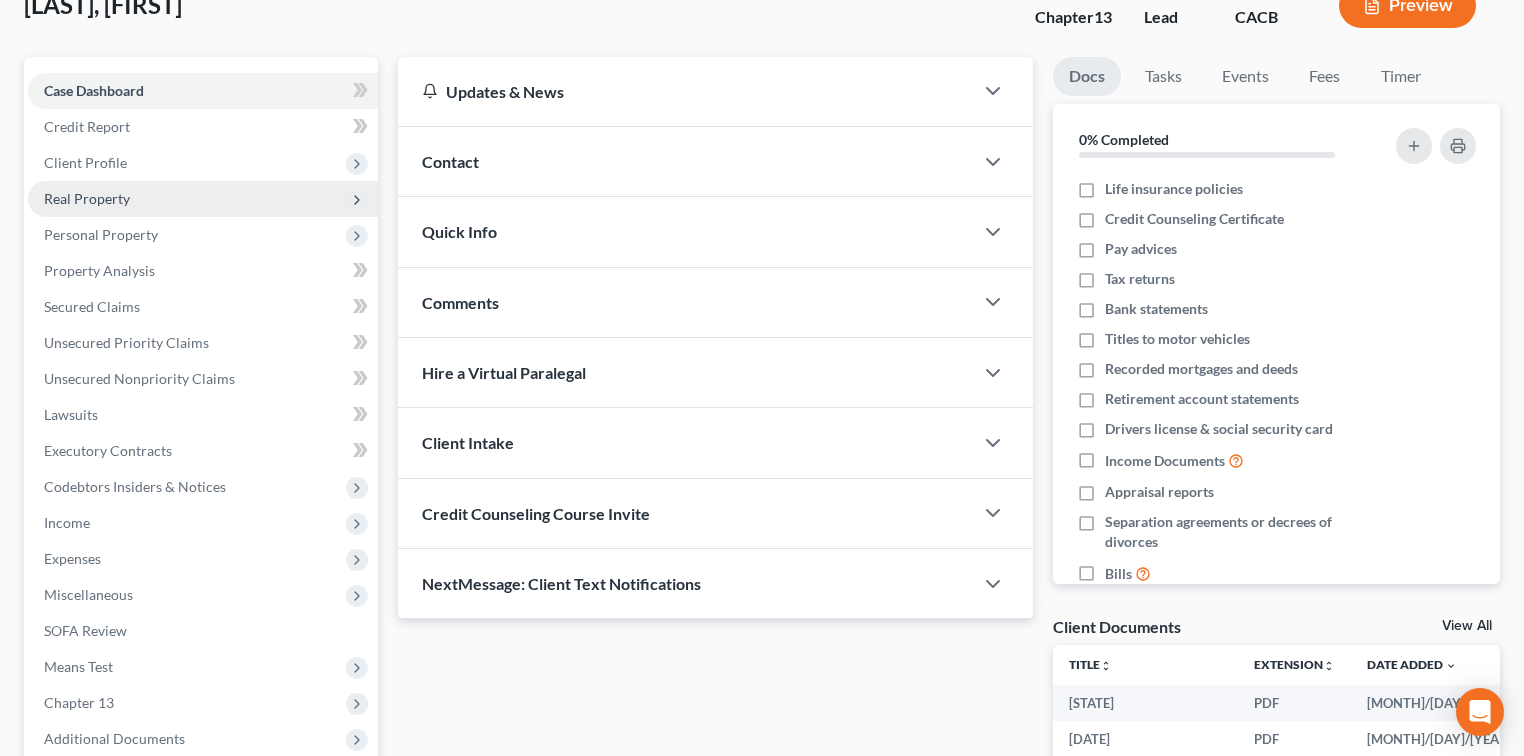 scroll, scrollTop: 133, scrollLeft: 0, axis: vertical 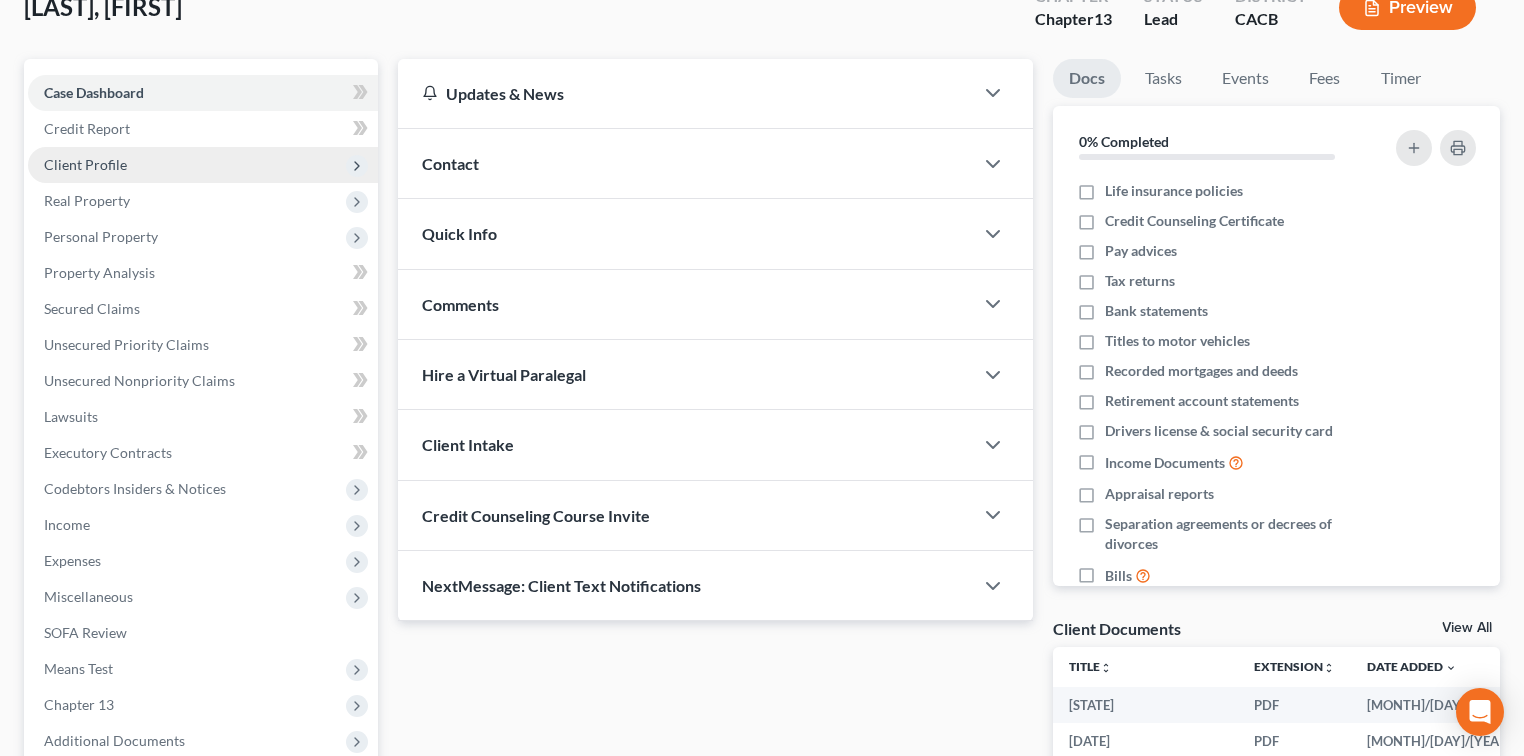 click on "Client Profile" at bounding box center [0, 0] 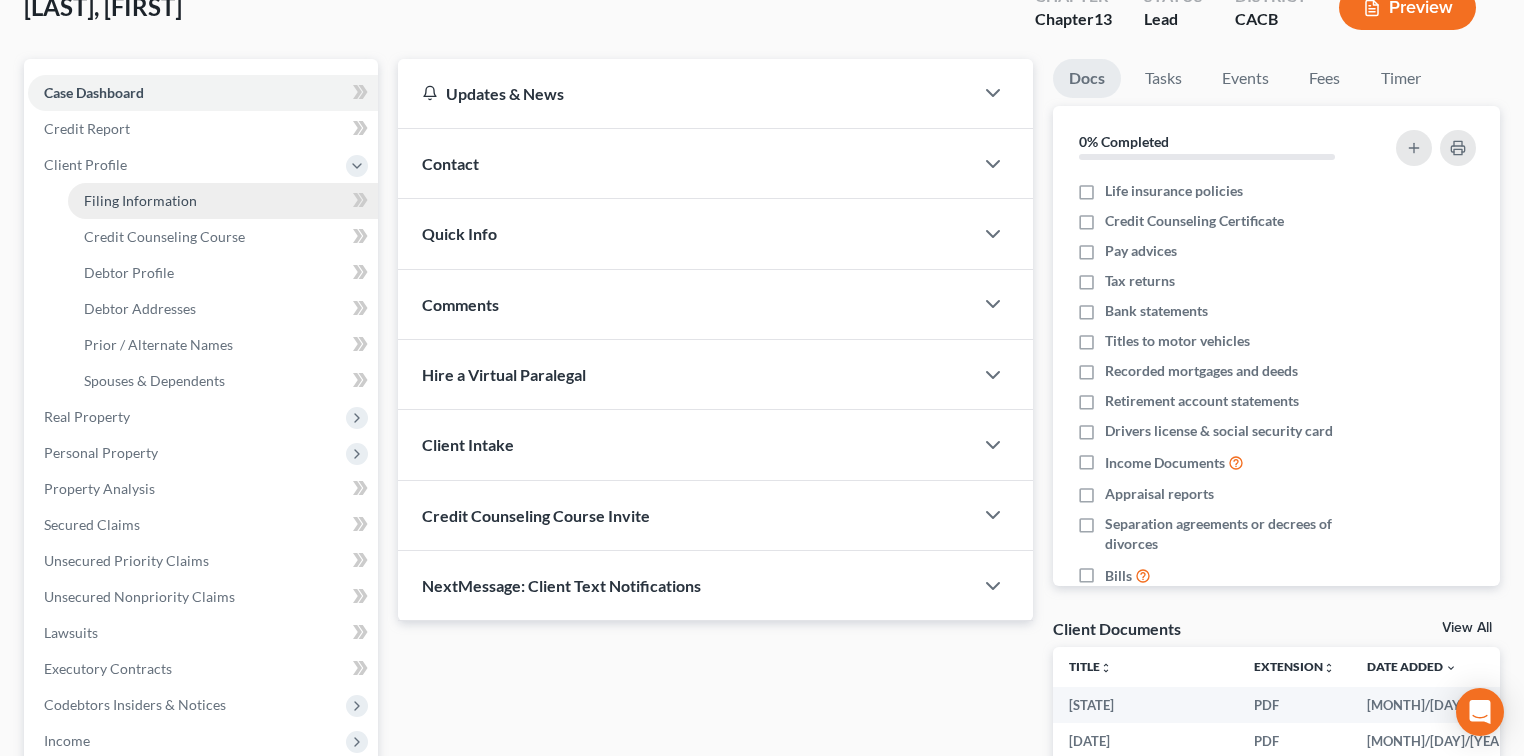 click on "Filing Information" at bounding box center [140, 200] 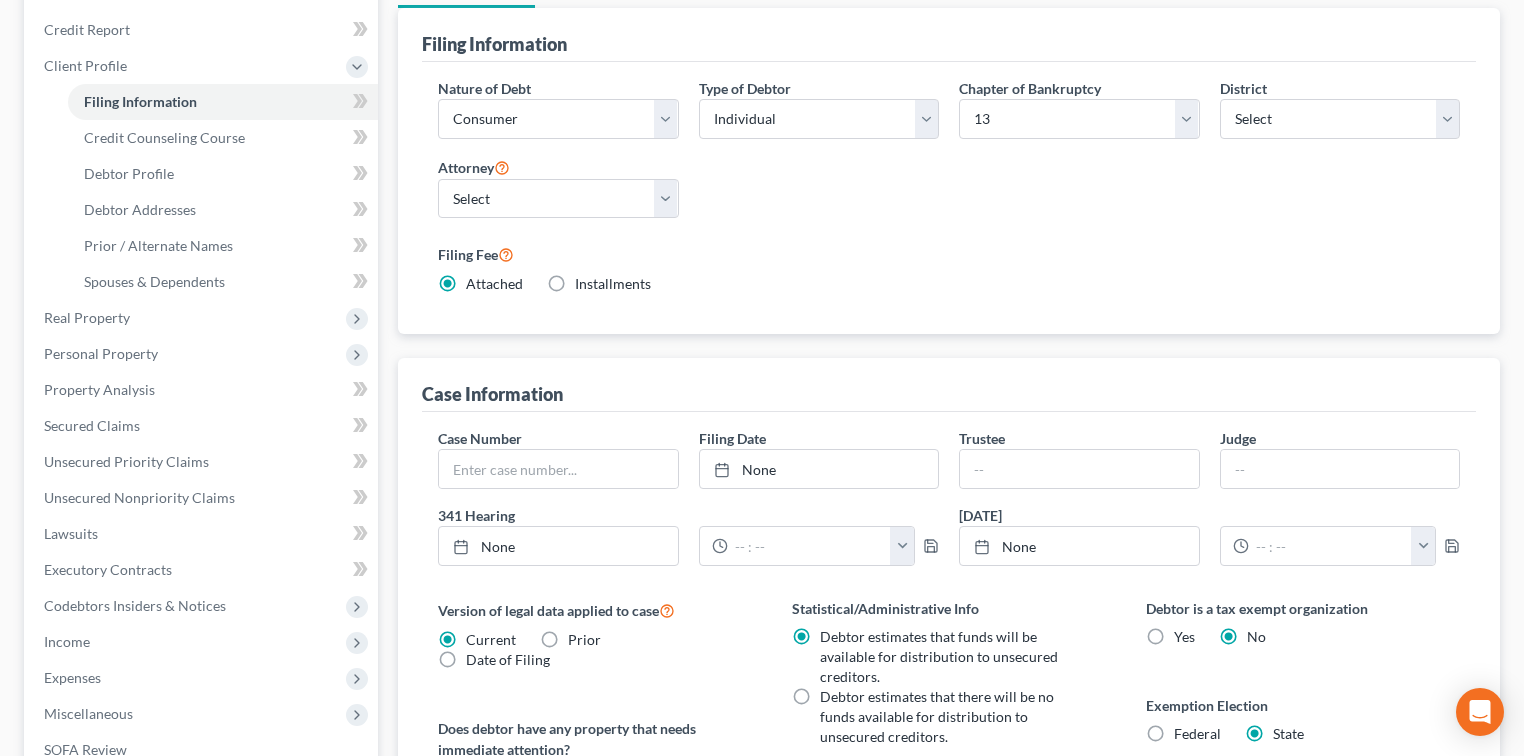 scroll, scrollTop: 533, scrollLeft: 0, axis: vertical 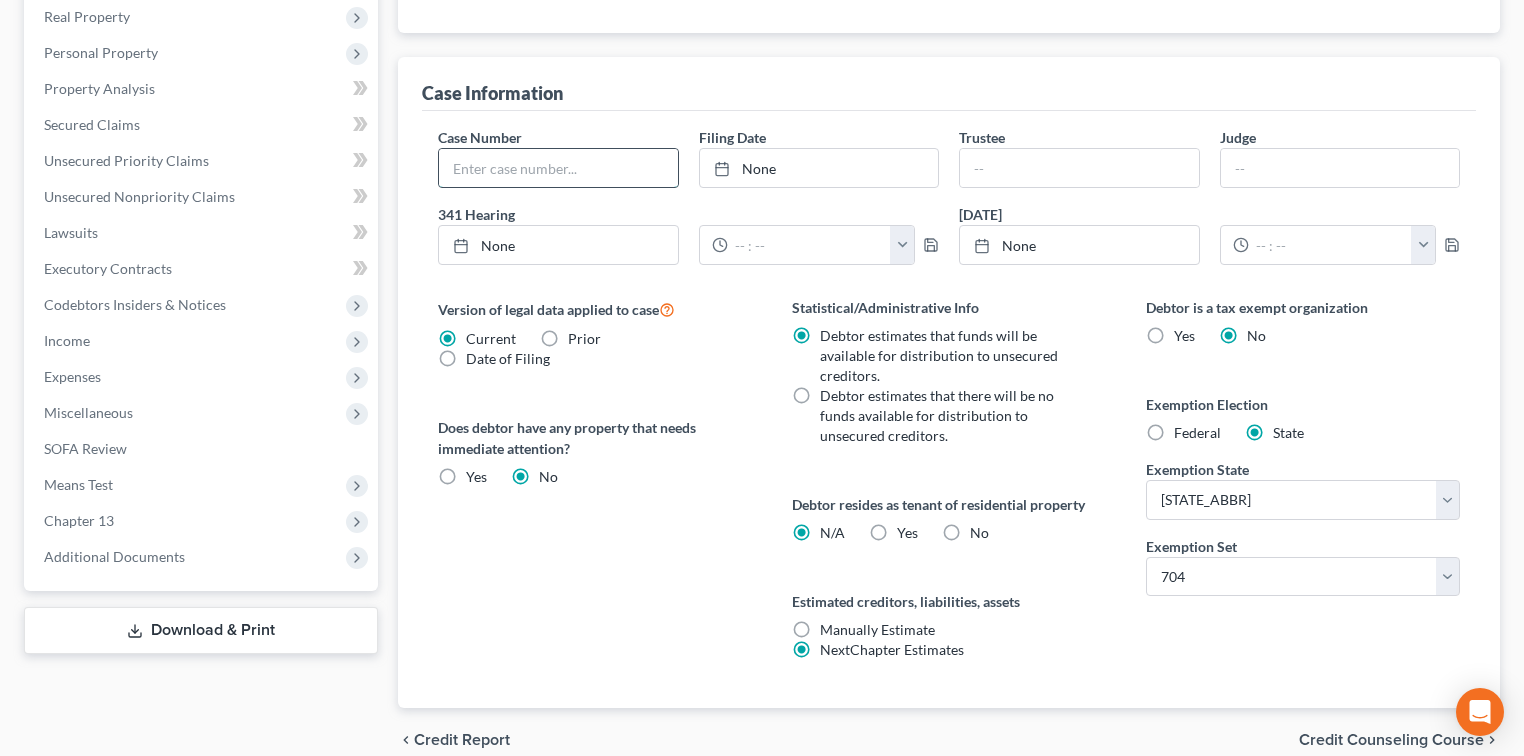 click at bounding box center (558, 168) 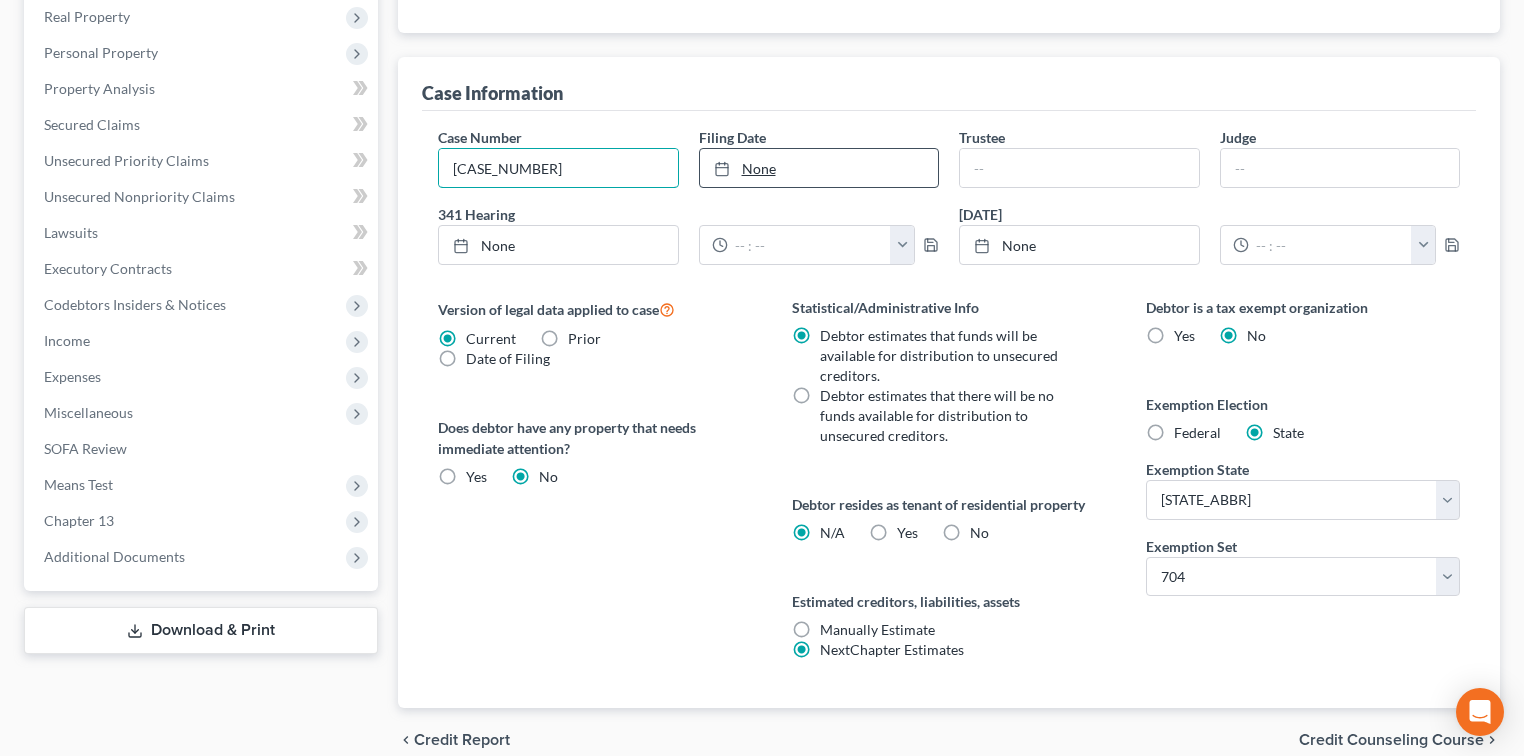 type on "[CASE_NUMBER]" 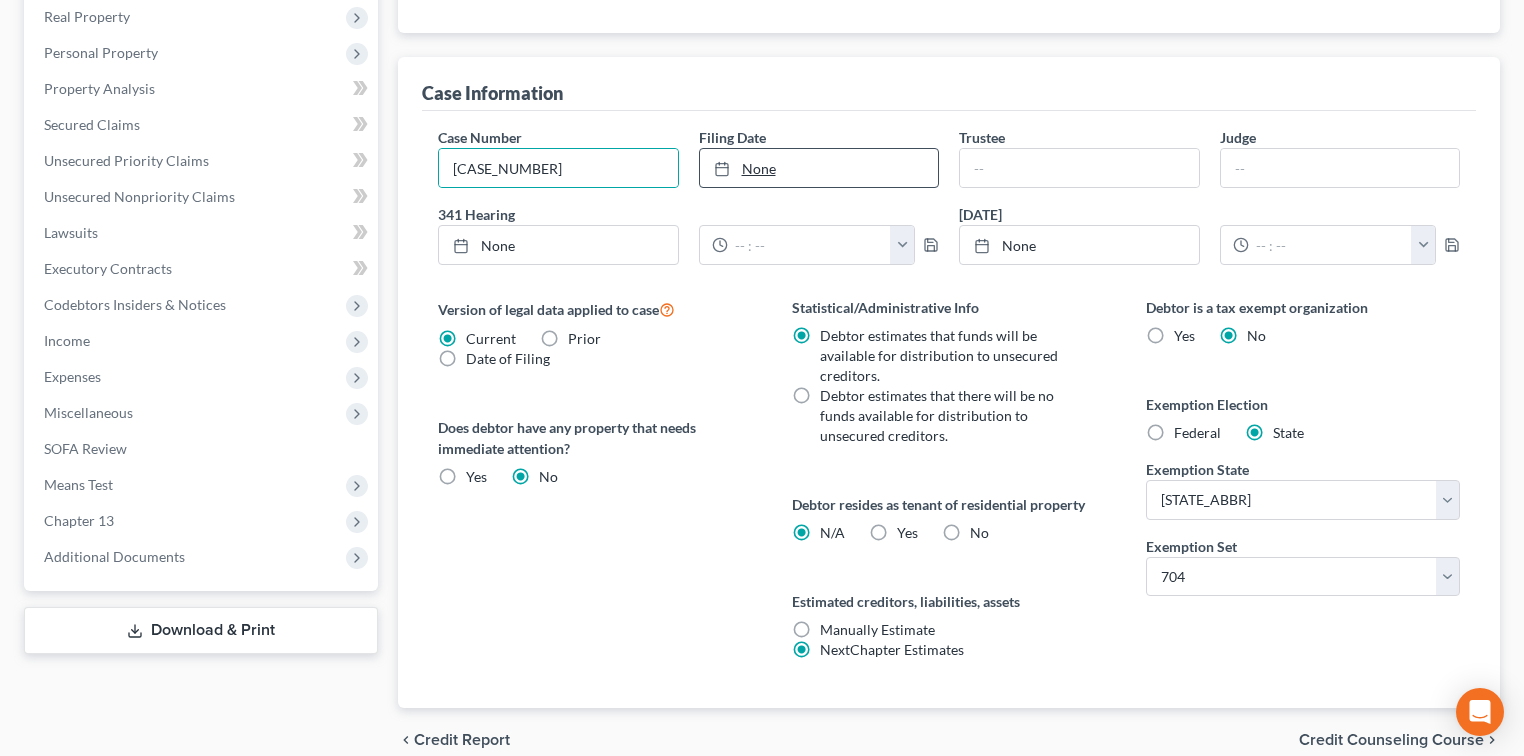 click on "None" at bounding box center (819, 168) 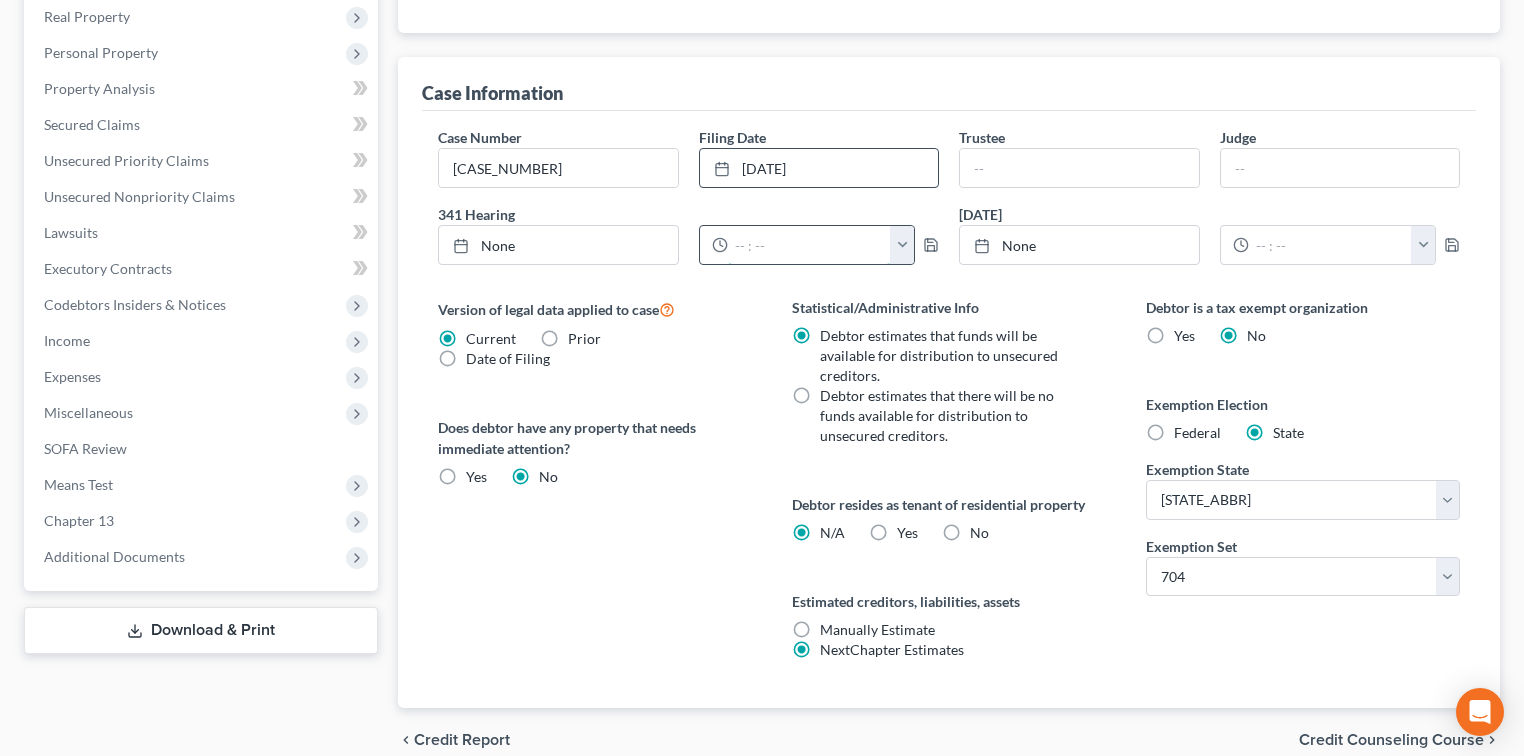 click at bounding box center [810, 245] 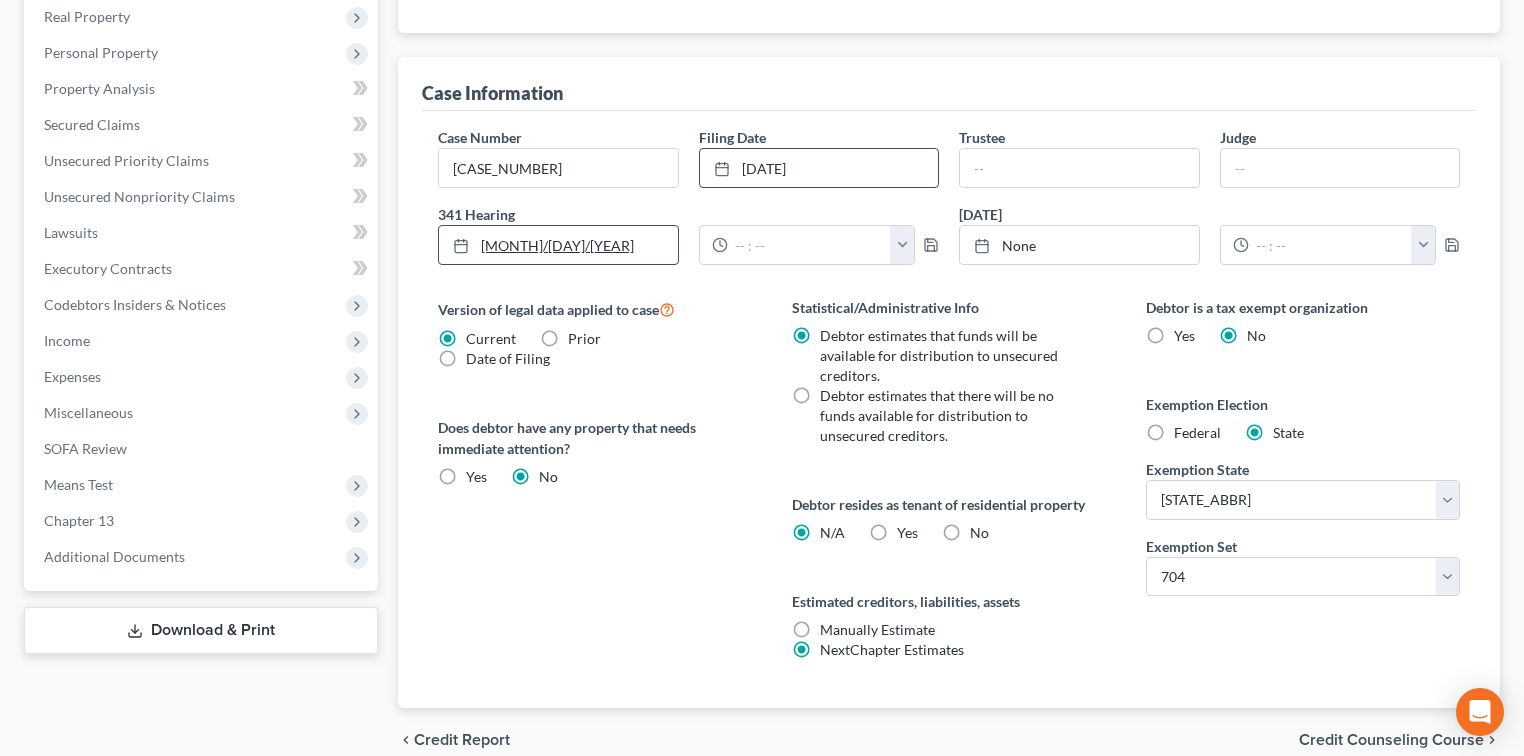 click on "[MONTH]/[DAY]/[YEAR]" at bounding box center (558, 245) 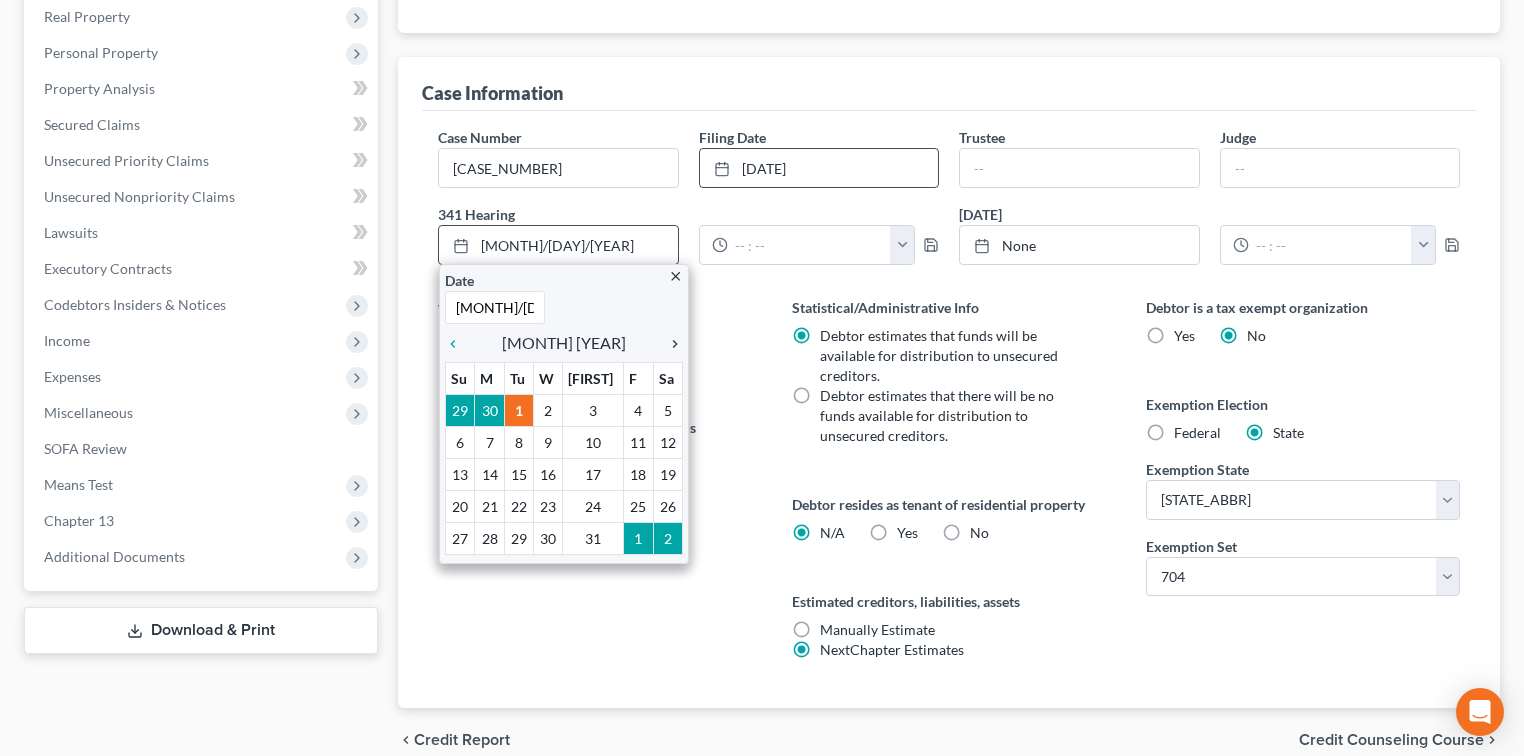 click on "chevron_right" at bounding box center [670, 344] 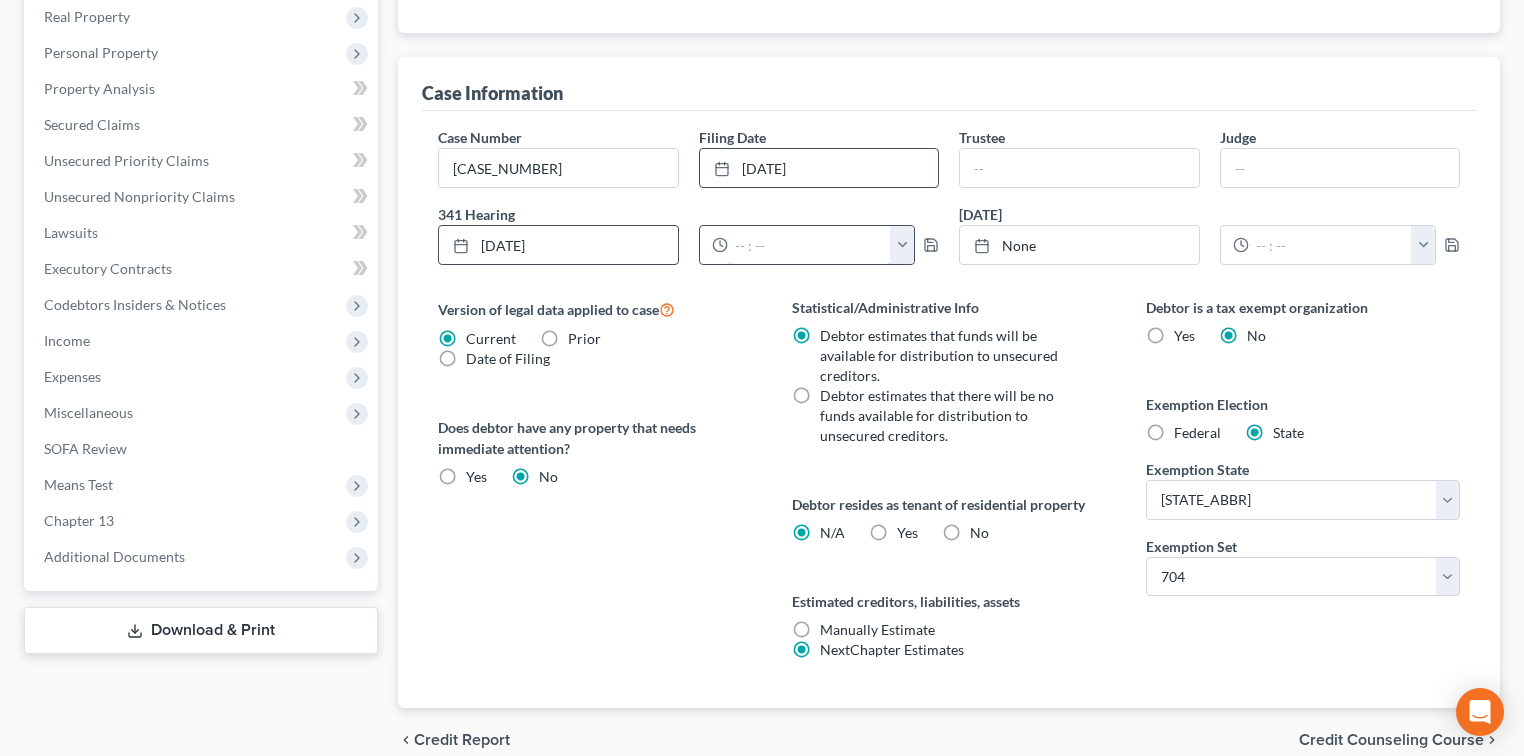 click at bounding box center [810, 245] 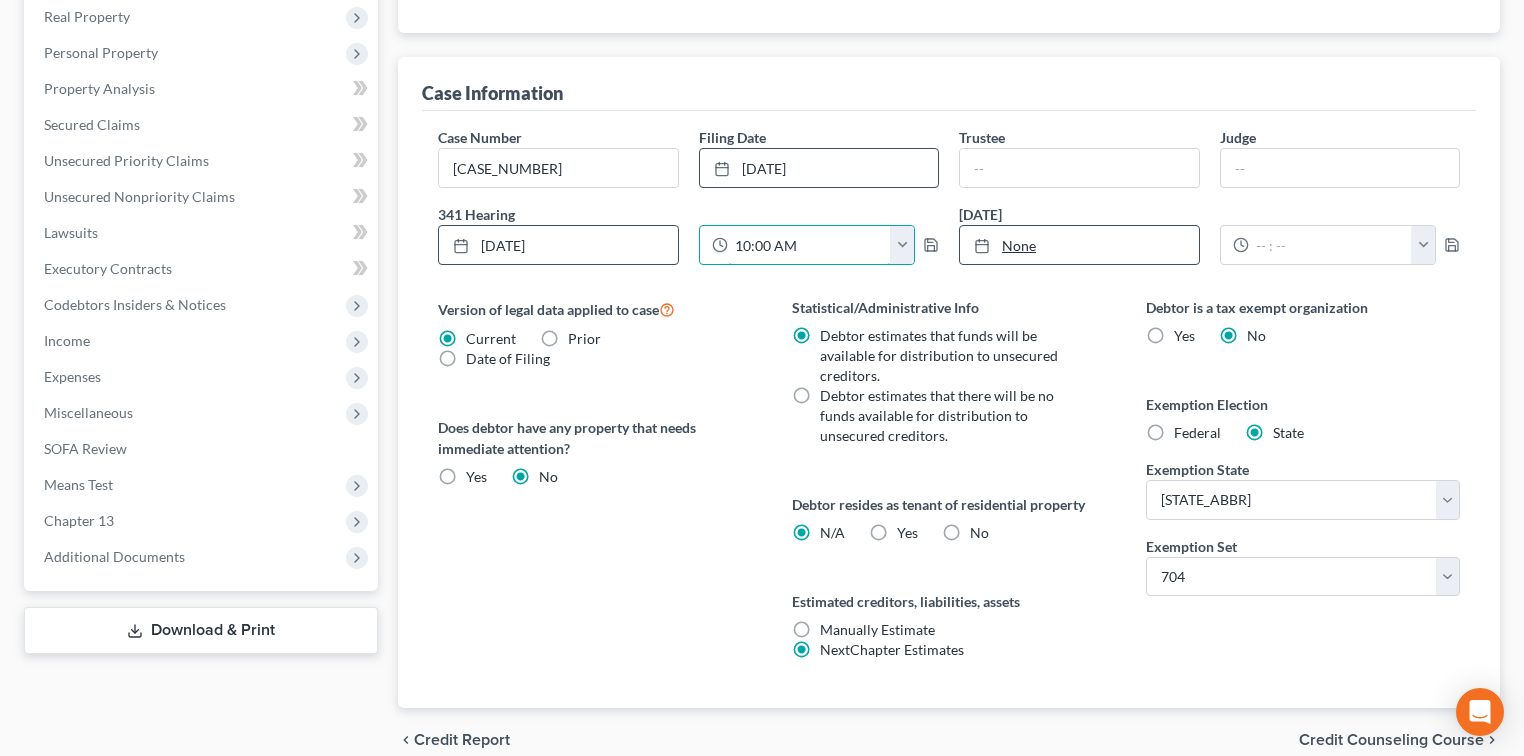 type on "10:00 AM" 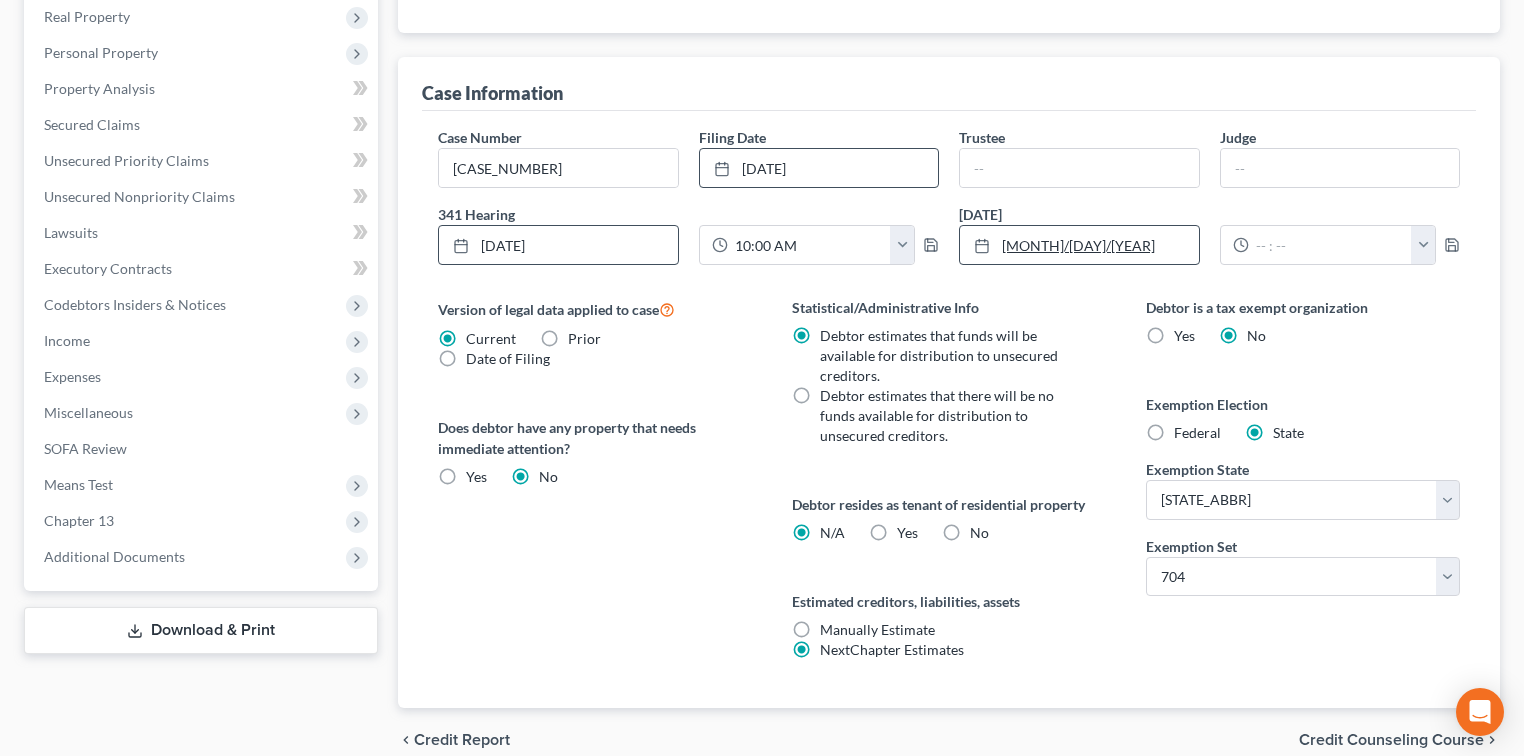 click on "[MONTH]/[DAY]/[YEAR]" at bounding box center [558, 245] 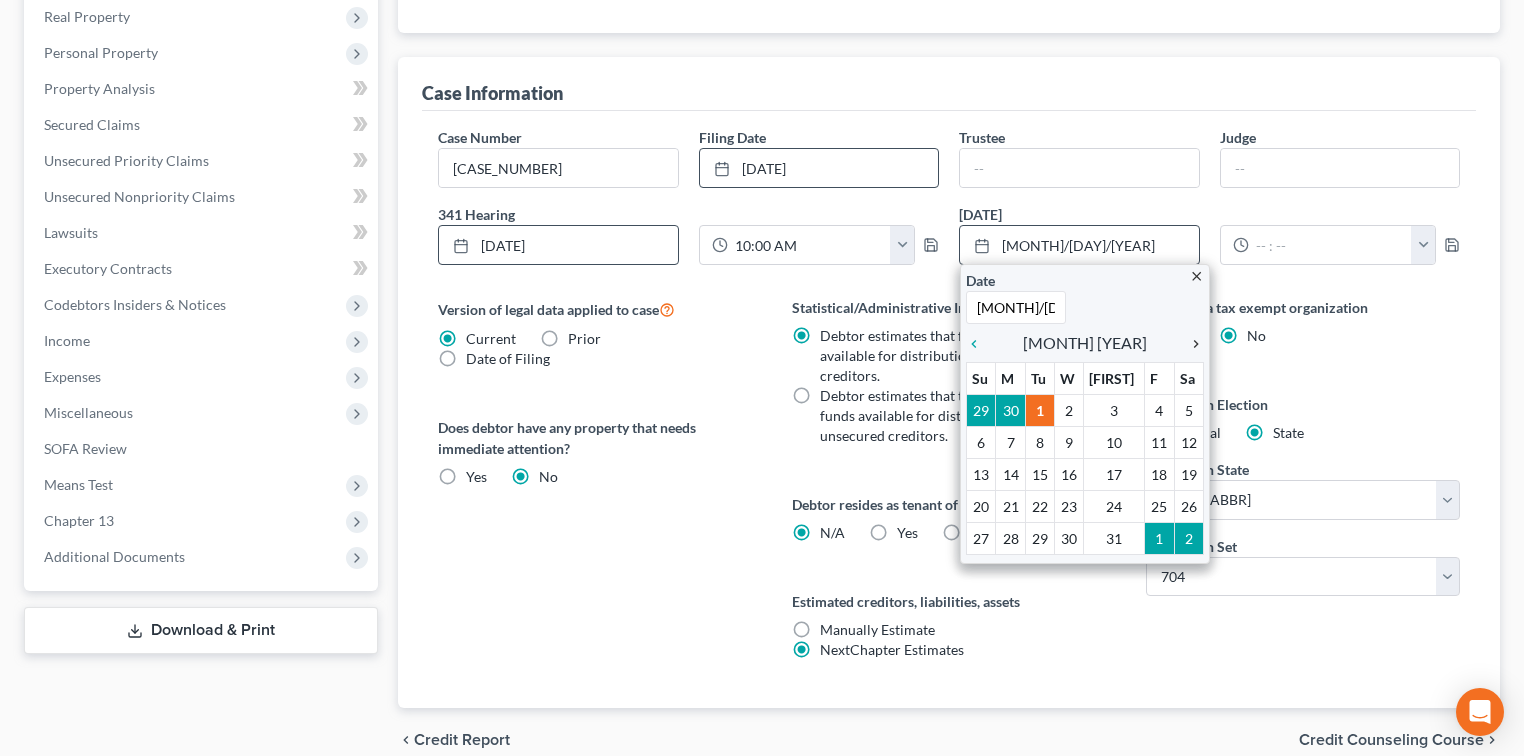 click on "chevron_right" at bounding box center (1191, 344) 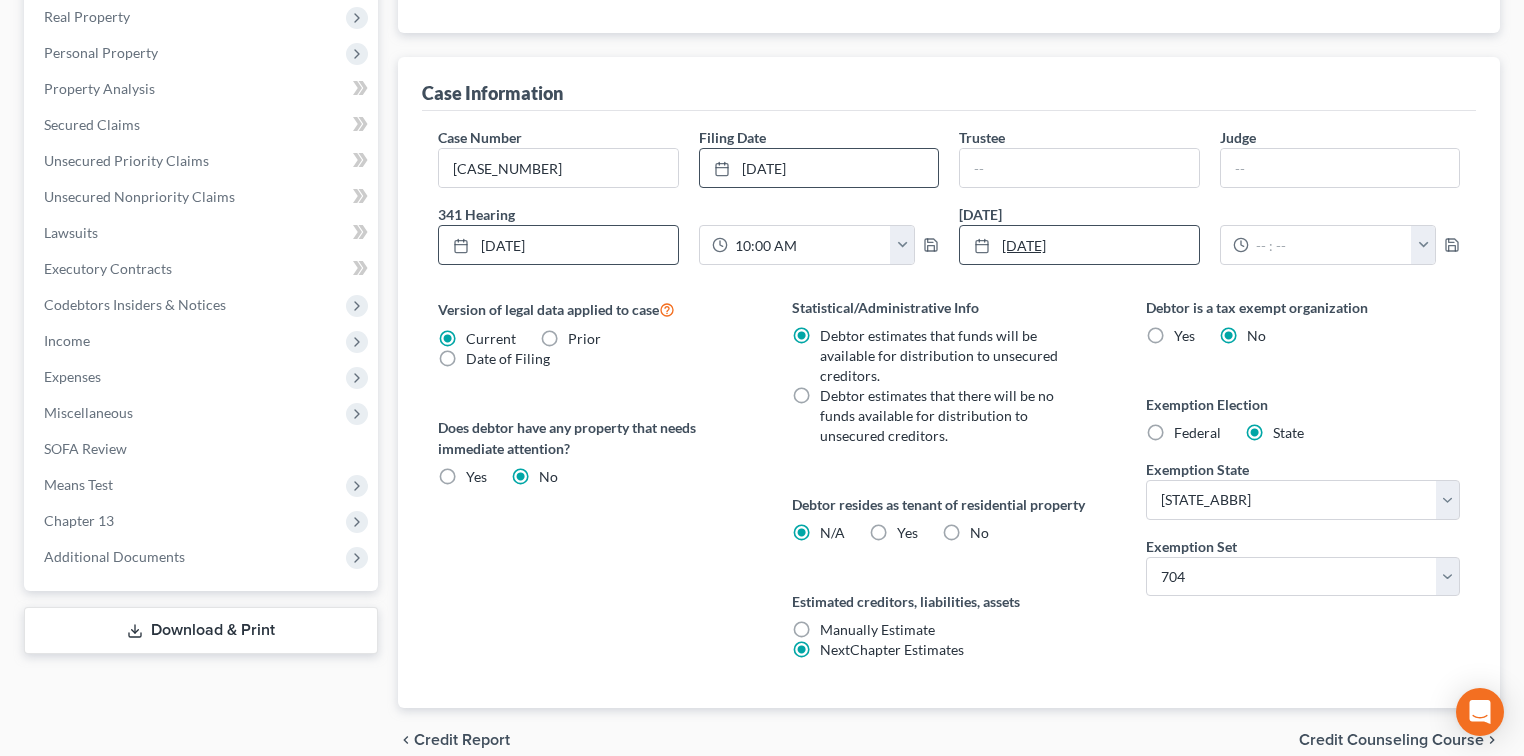 click on "[DATE]" at bounding box center [558, 245] 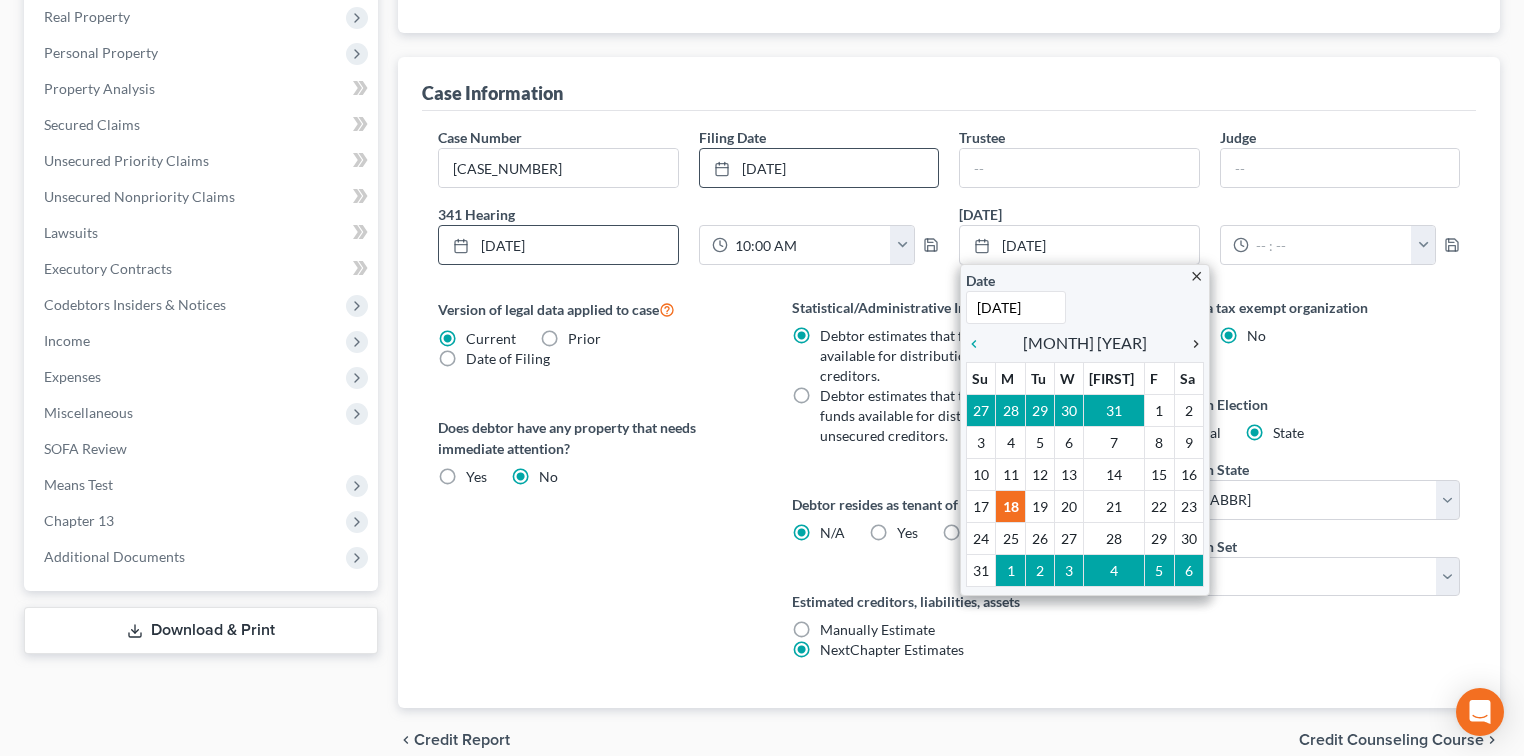 click on "chevron_right" at bounding box center [1191, 344] 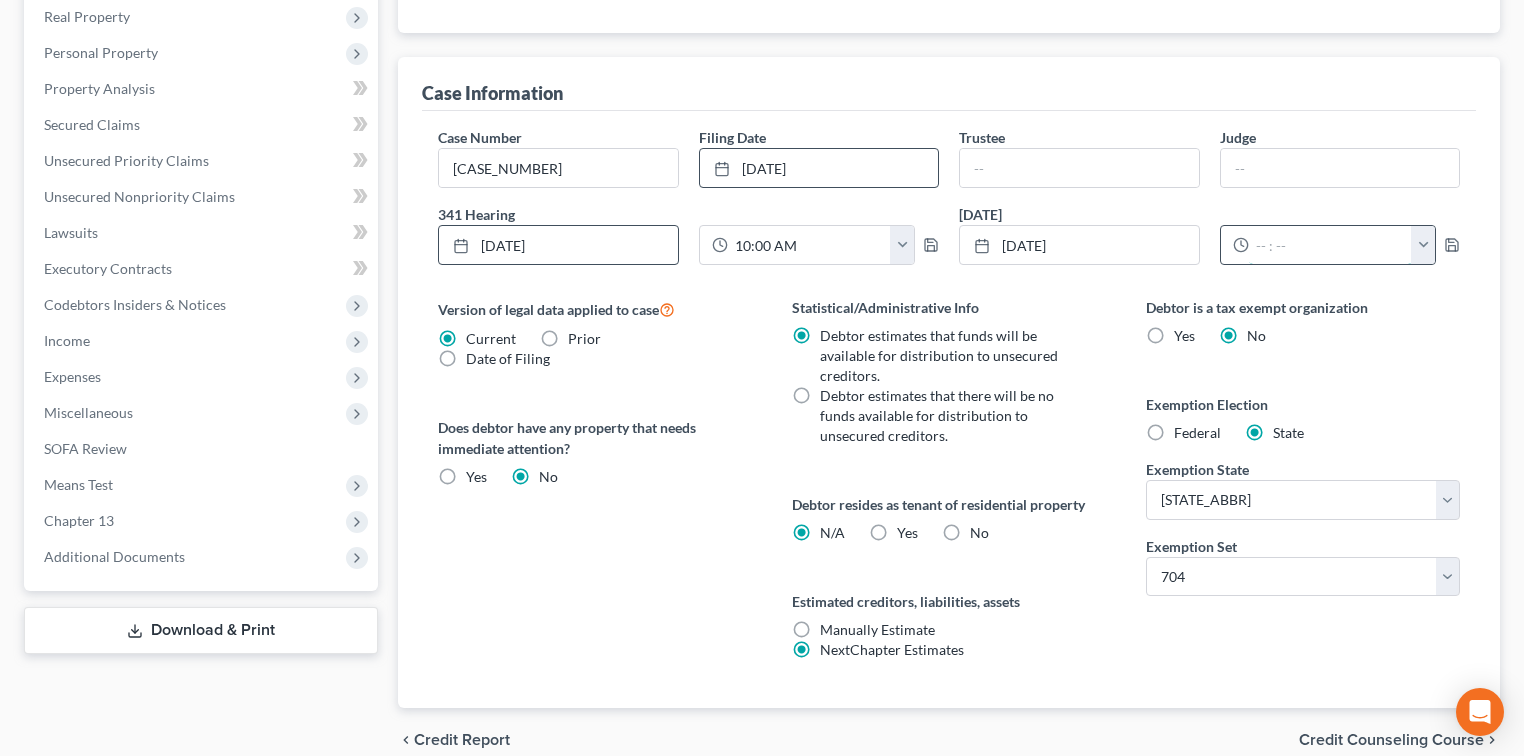 click at bounding box center (1331, 245) 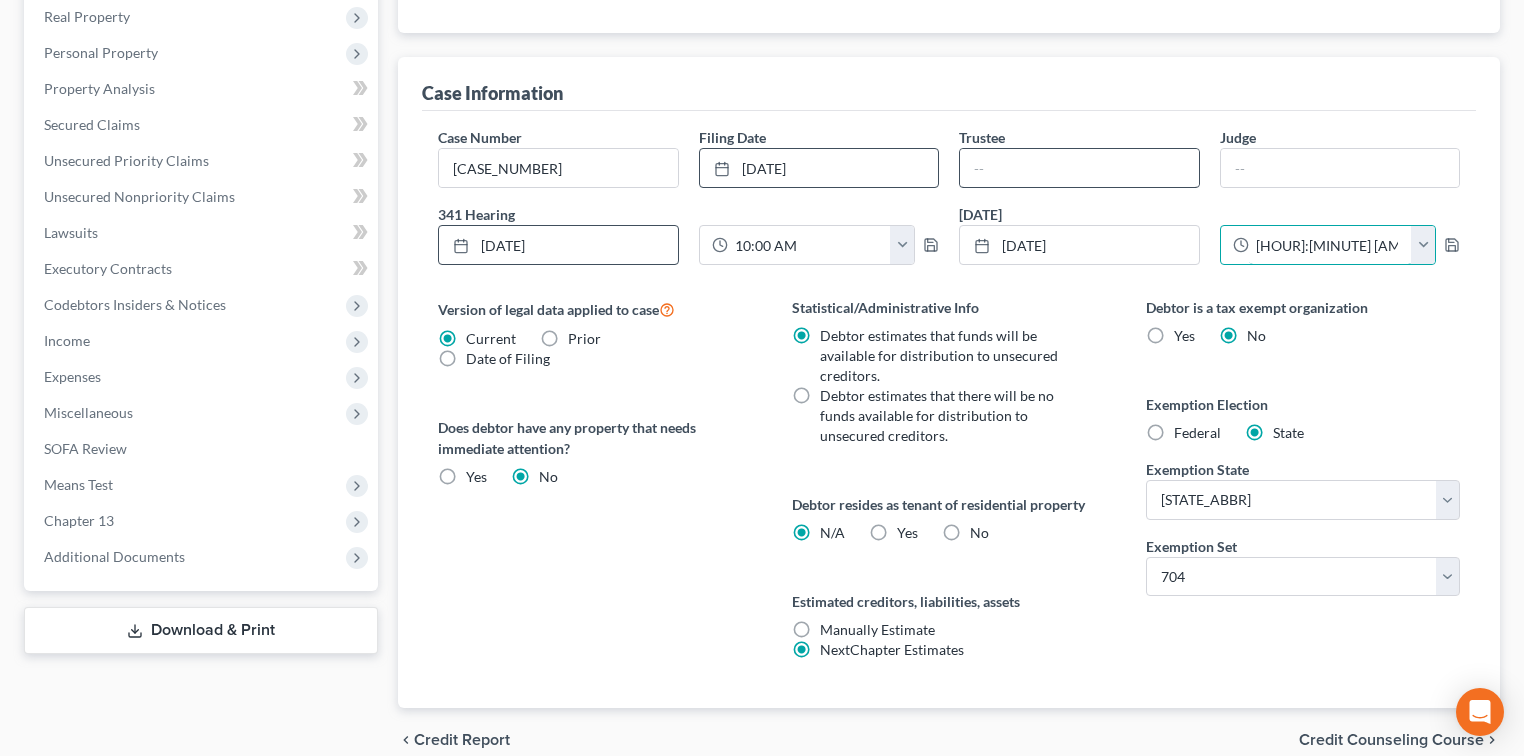 type on "[HOUR]:[MINUTE] [AM/PM]" 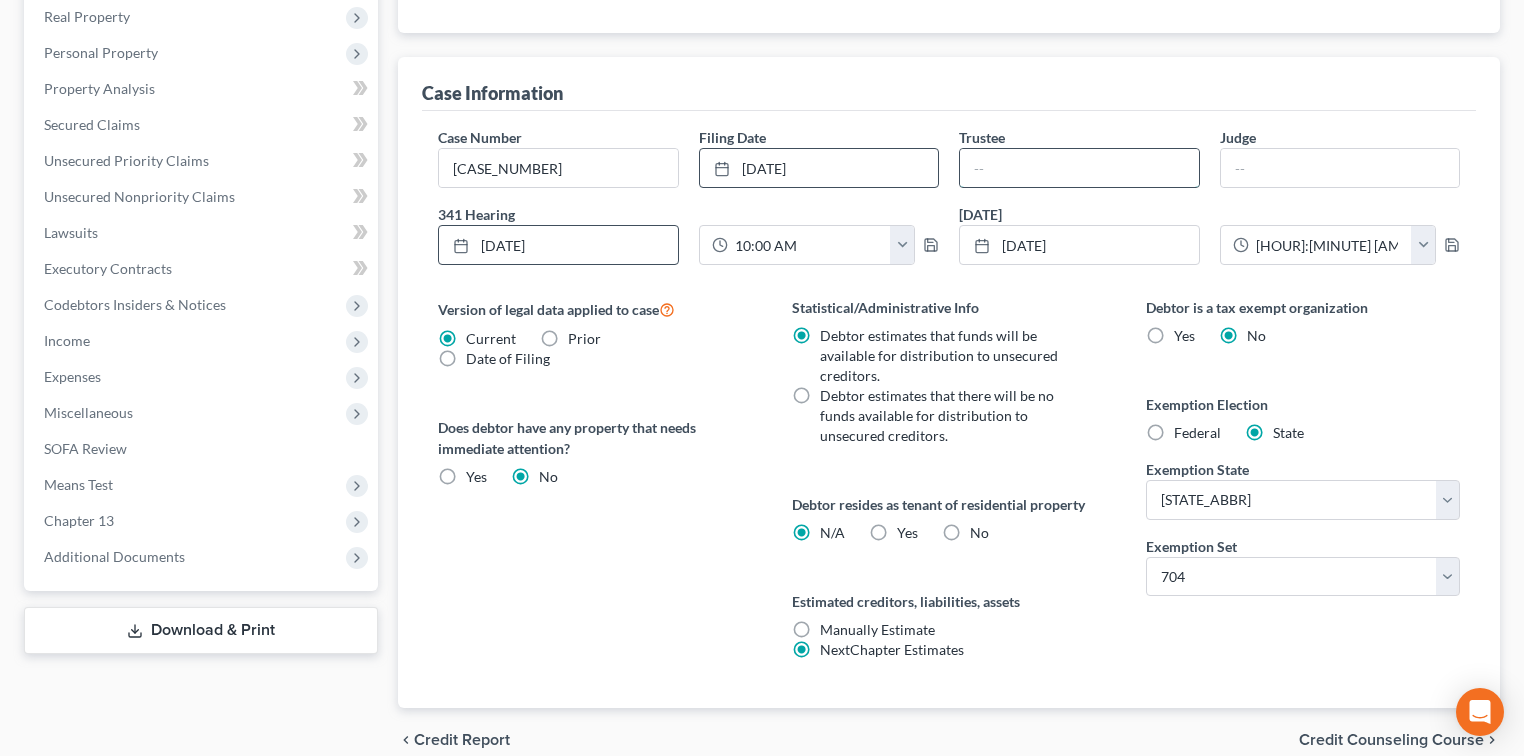 click at bounding box center (1079, 168) 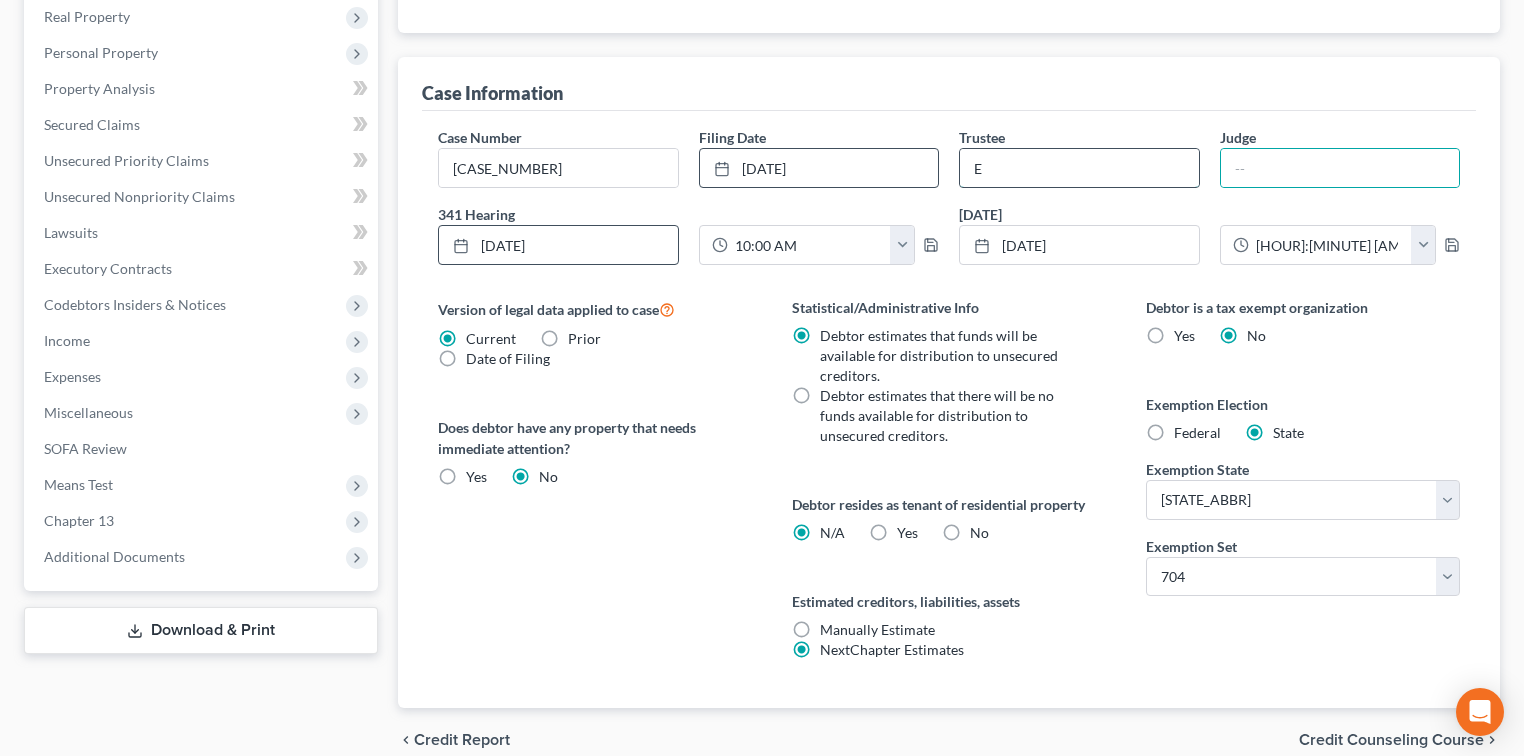 click on "E" at bounding box center [1079, 168] 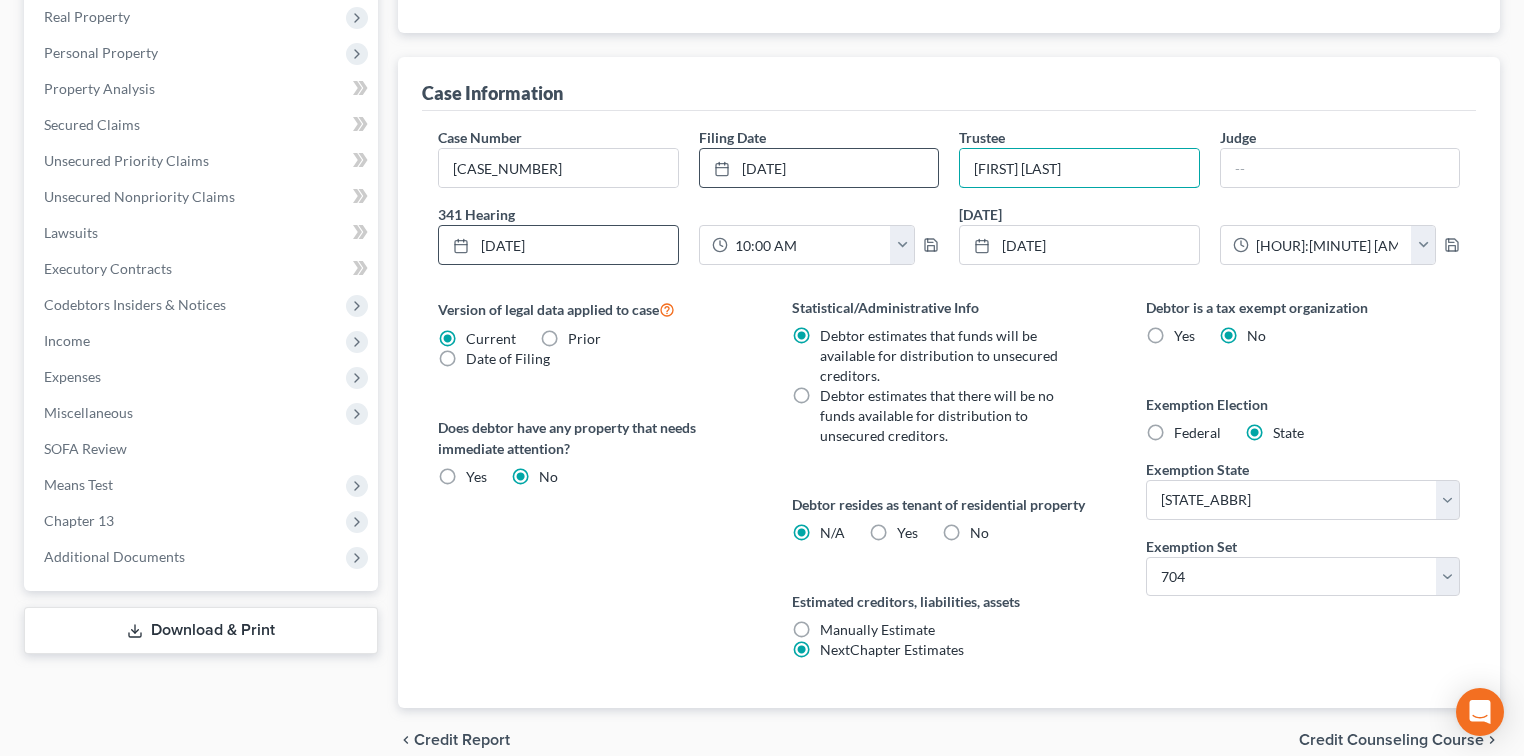 type on "[FIRST] [LAST]" 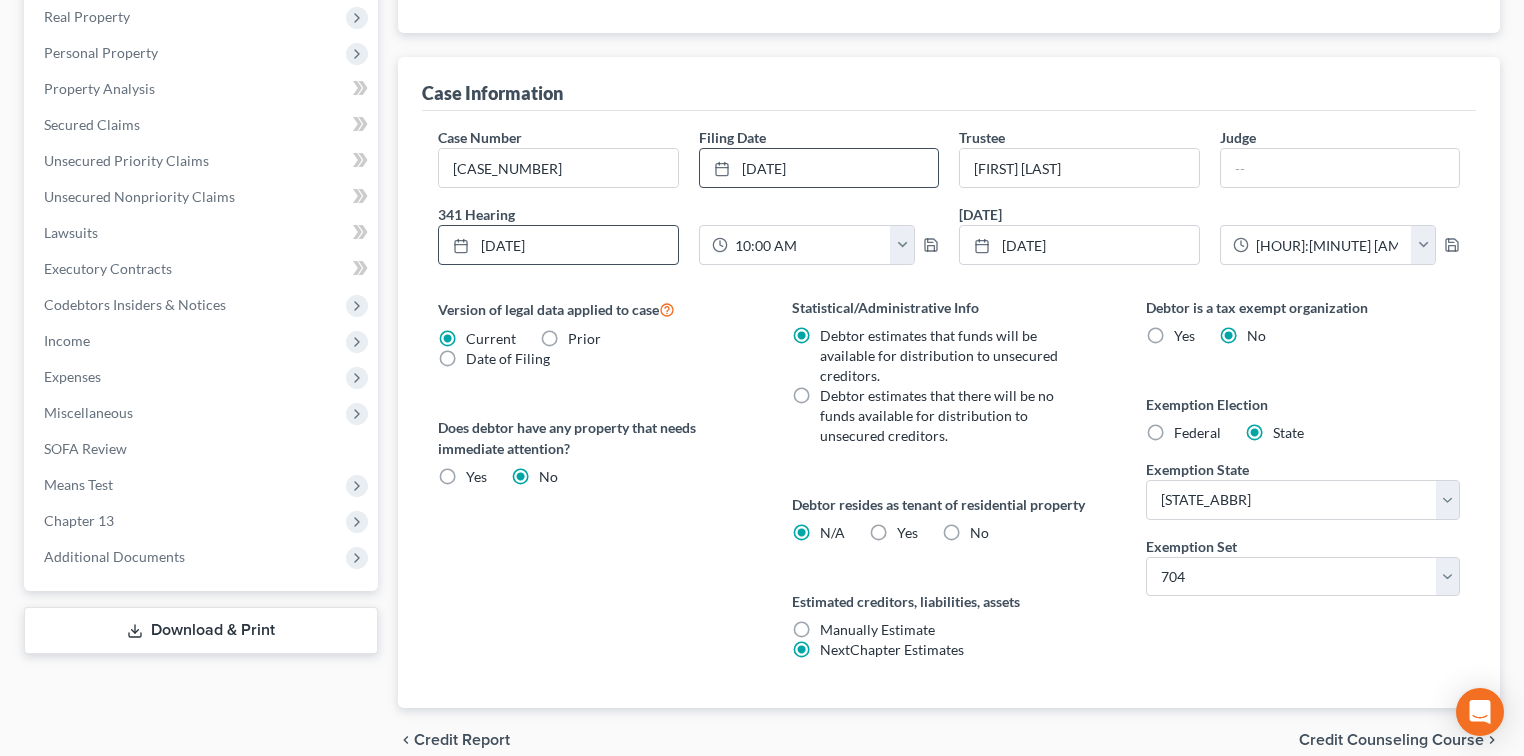 click on "Statistical/Administrative Info Debtor estimates that funds will be available for distribution to unsecured creditors. Debtor estimates that there will be no funds available for distribution to unsecured creditors." at bounding box center [949, 371] 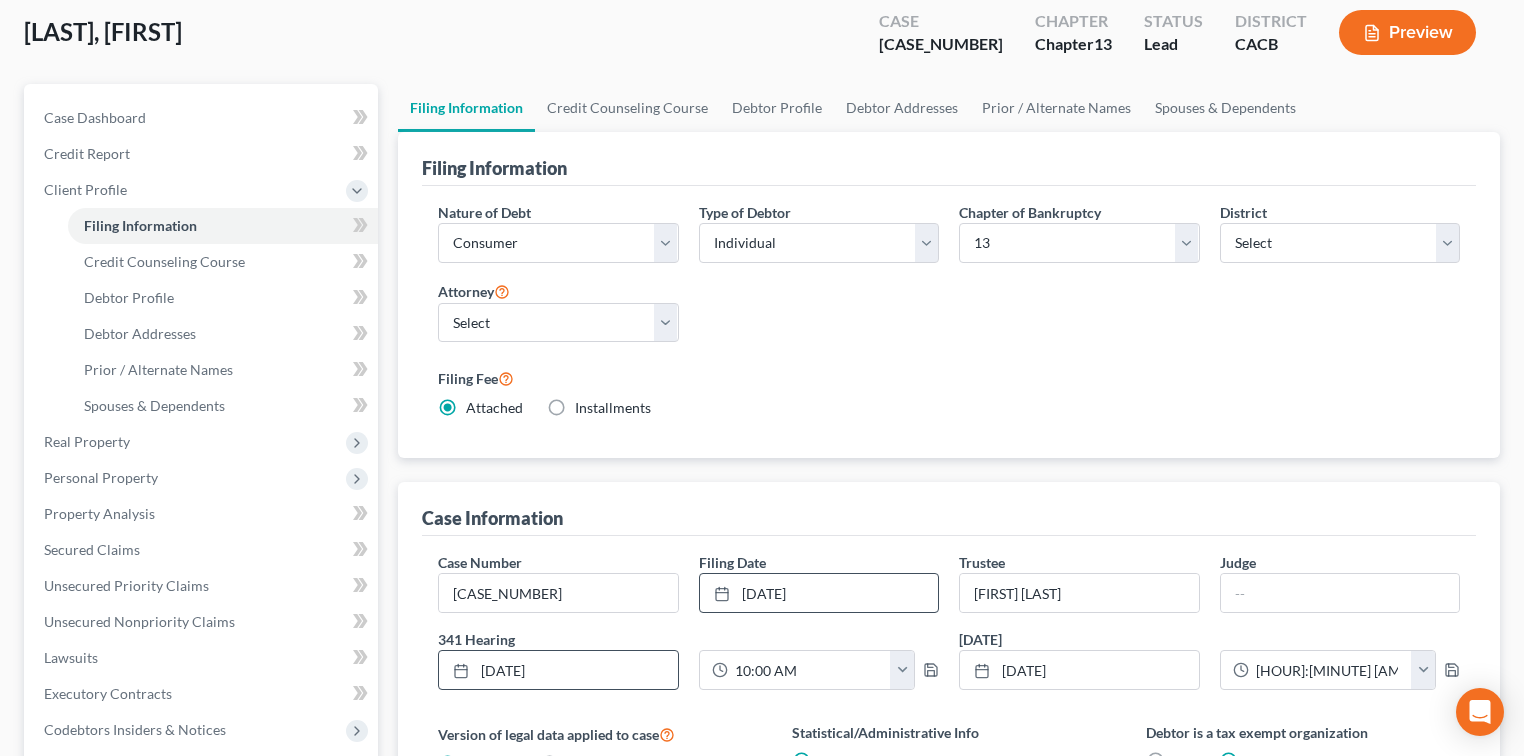 scroll, scrollTop: 88, scrollLeft: 0, axis: vertical 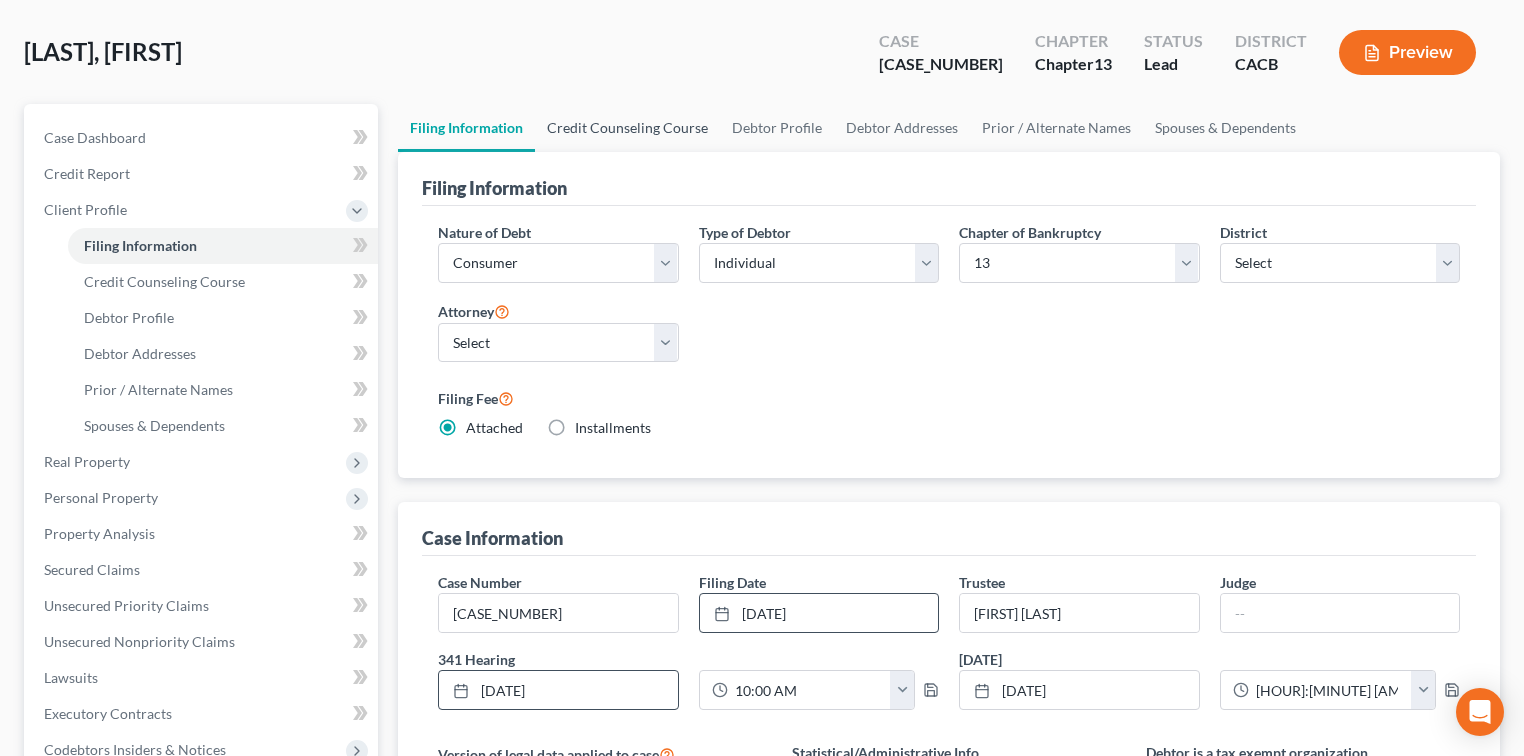 click on "Credit Counseling Course" at bounding box center [627, 128] 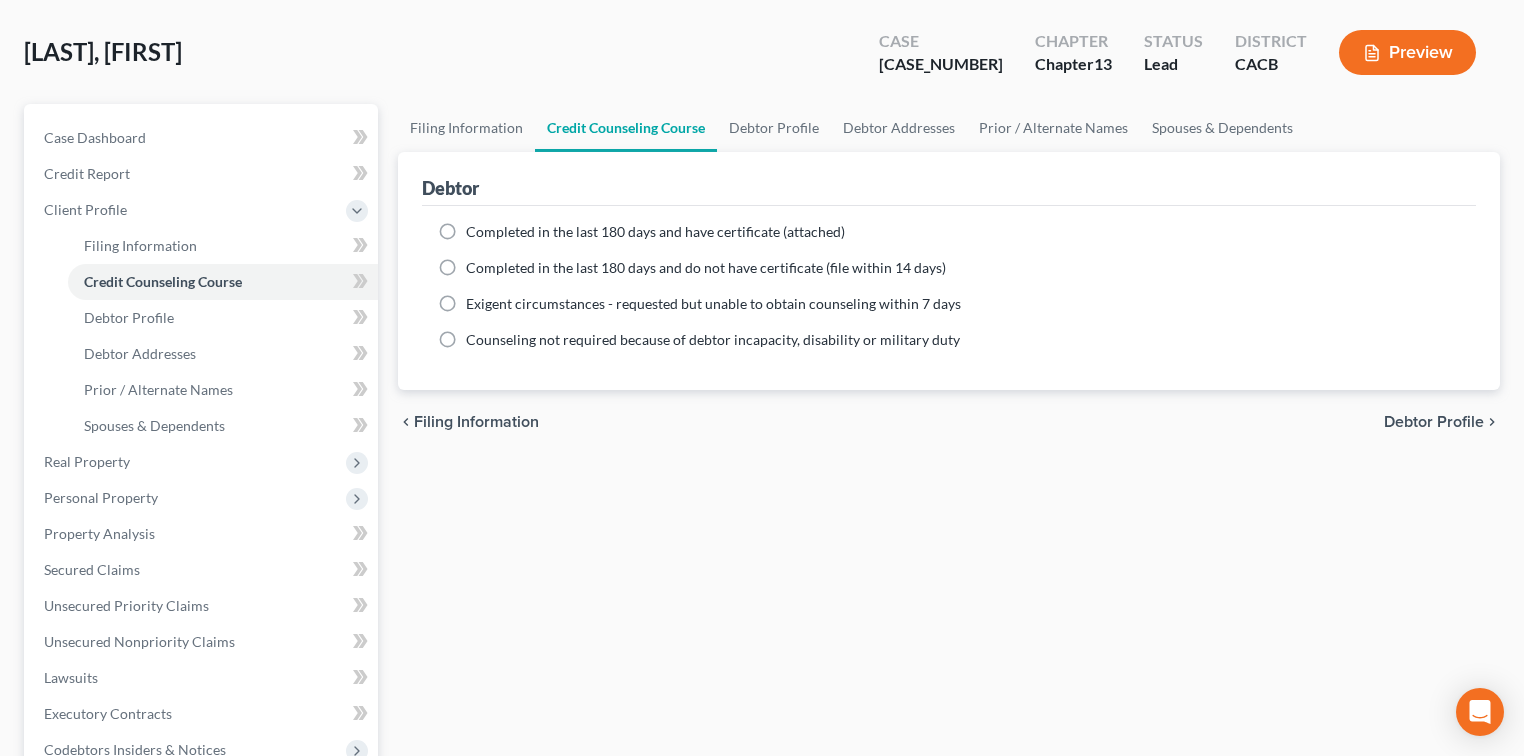 scroll, scrollTop: 0, scrollLeft: 0, axis: both 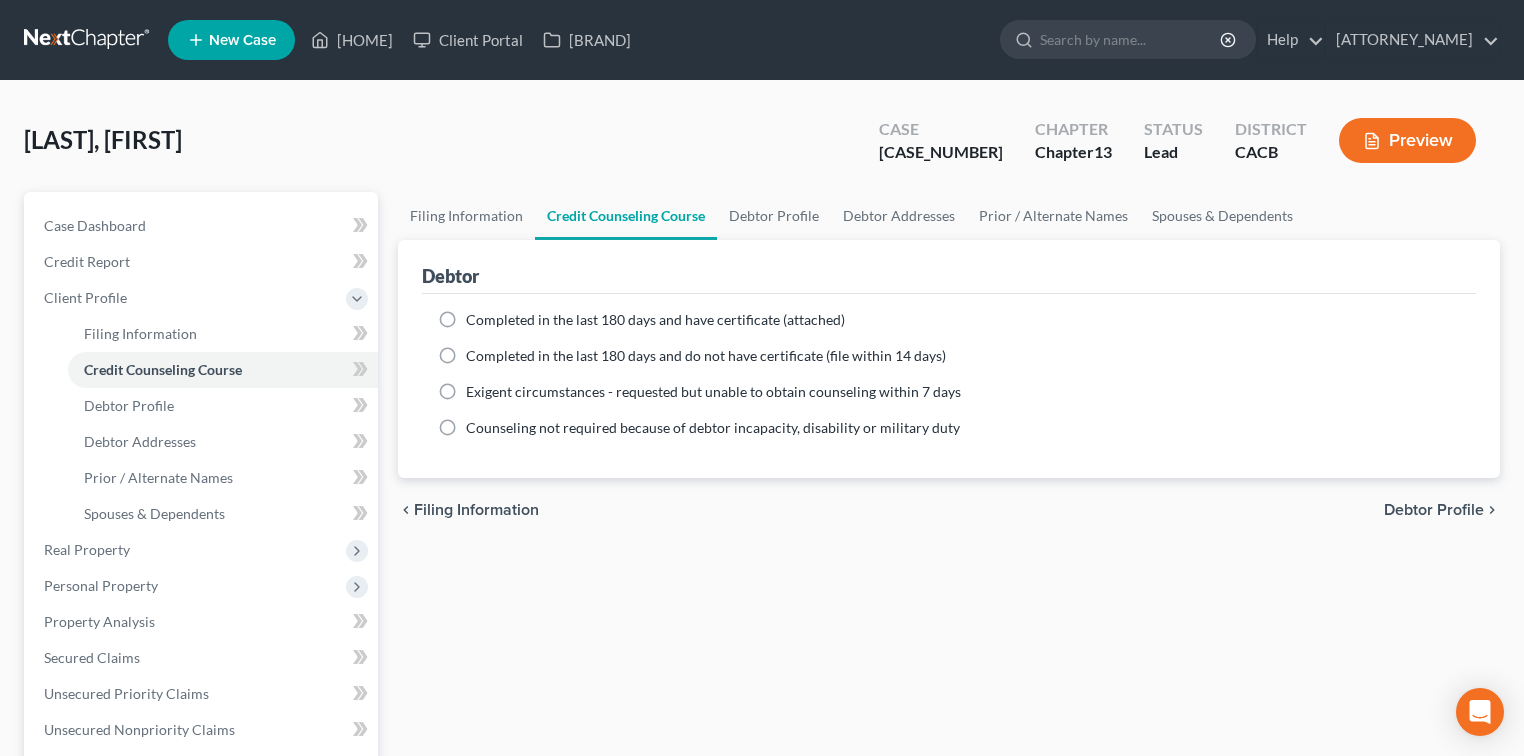 click on "Completed in the last 180 days and have certificate (attached)" at bounding box center (655, 319) 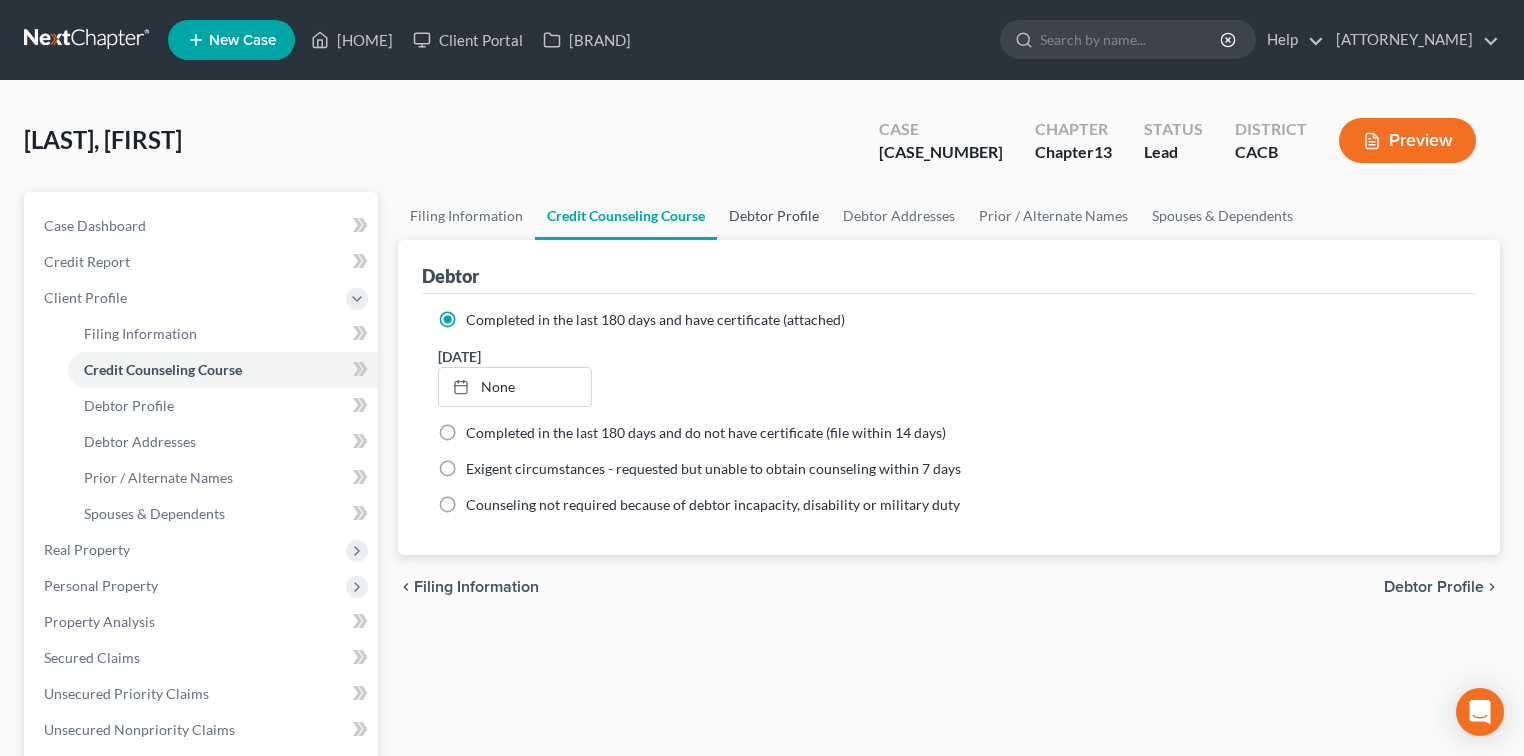 click on "Debtor Profile" at bounding box center (774, 216) 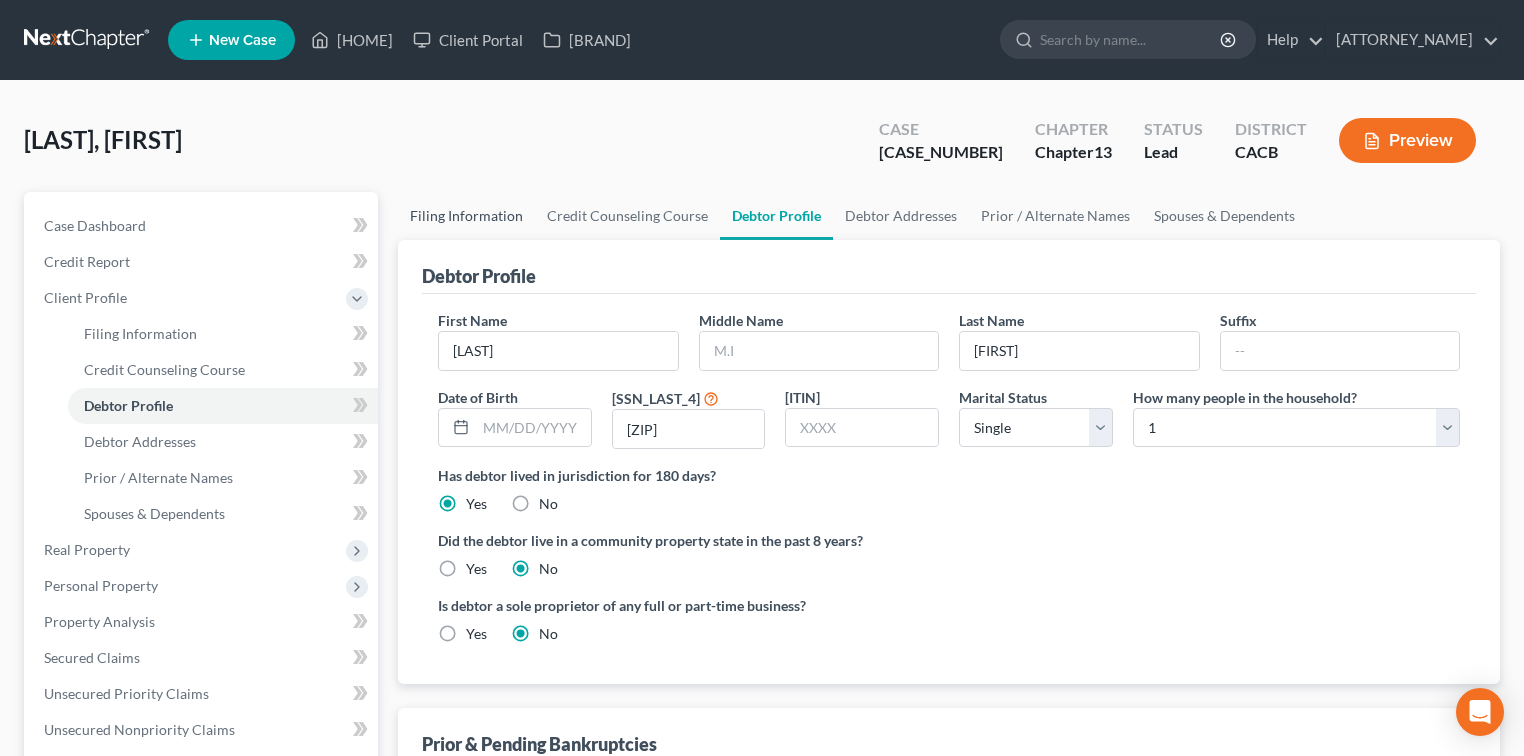 click on "Filing Information" at bounding box center (466, 216) 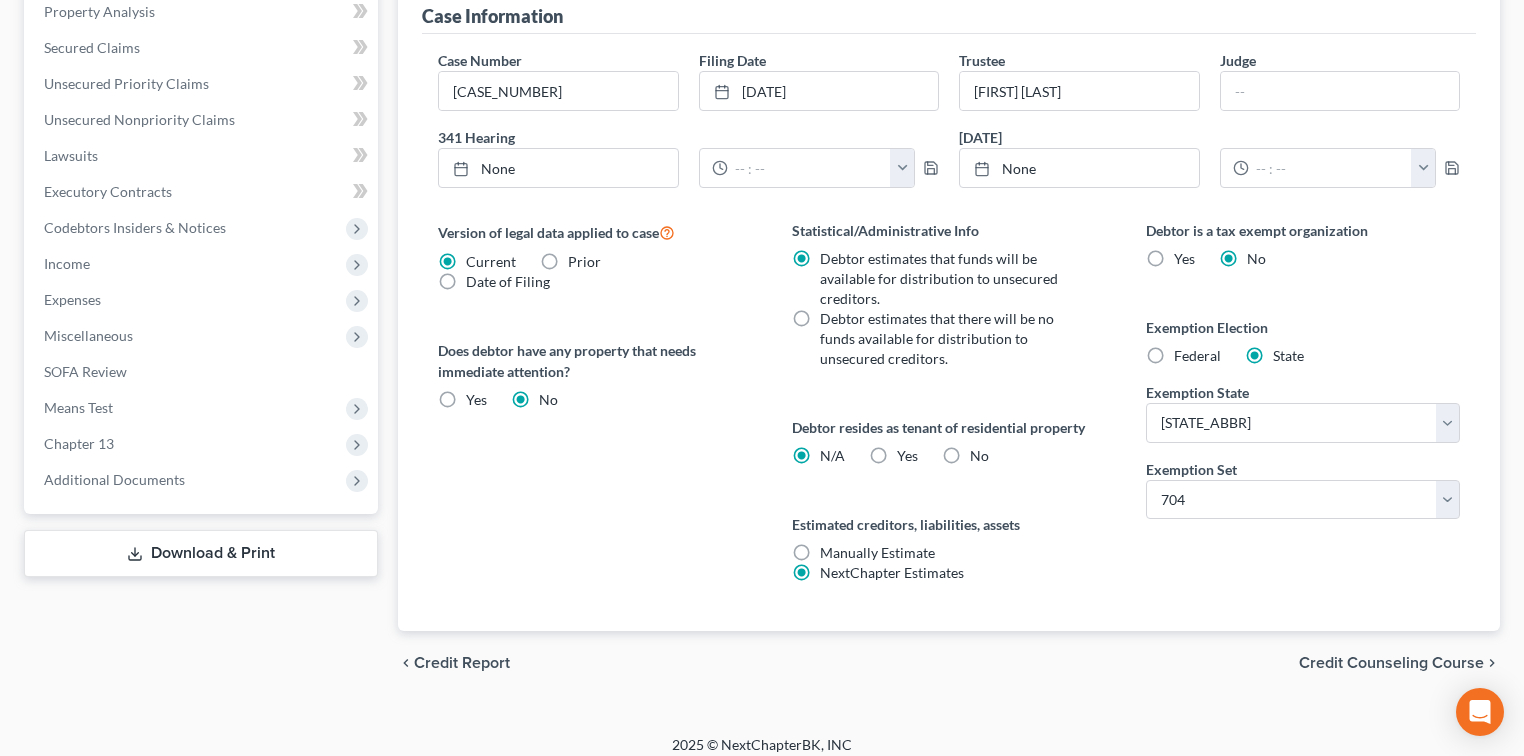 scroll, scrollTop: 622, scrollLeft: 0, axis: vertical 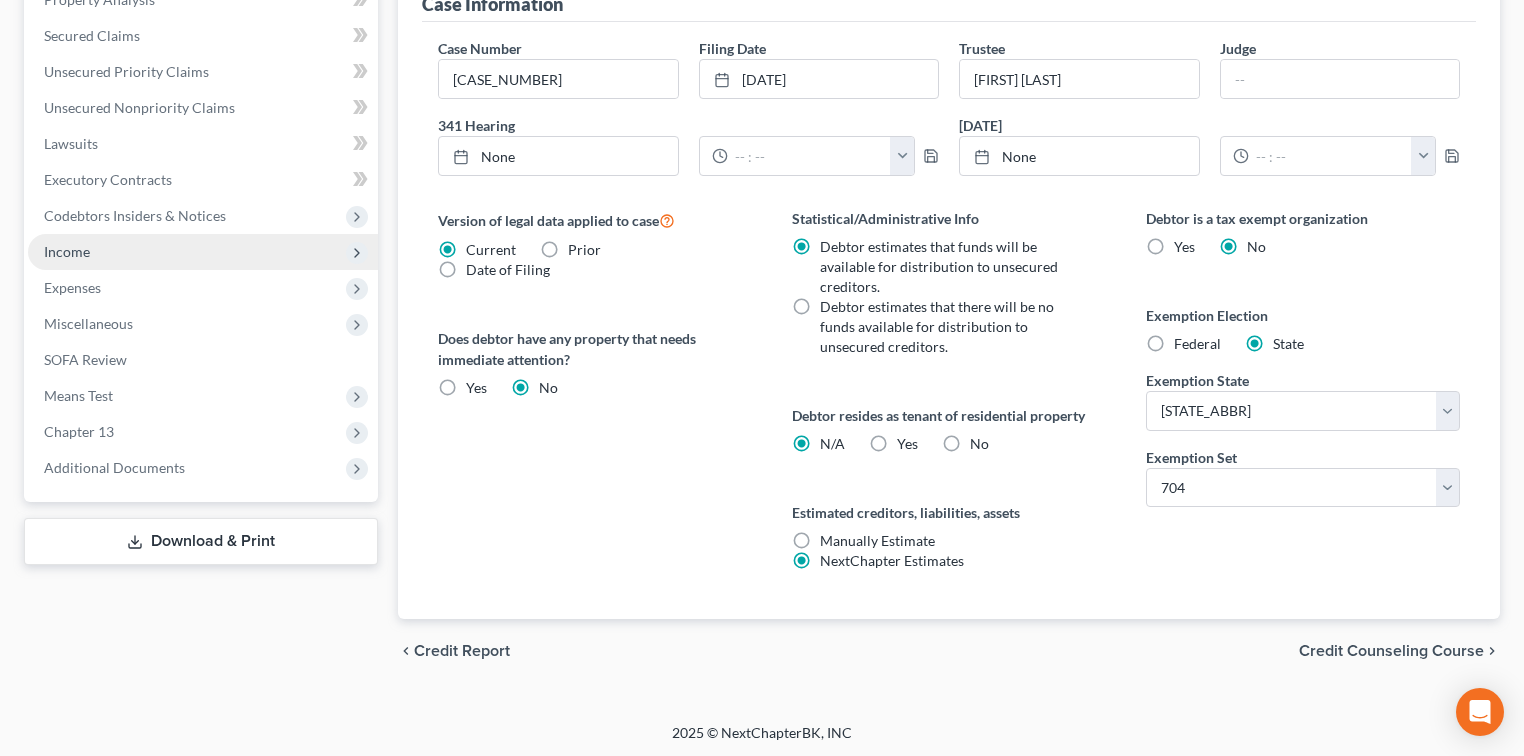 click on "Income" at bounding box center (0, 0) 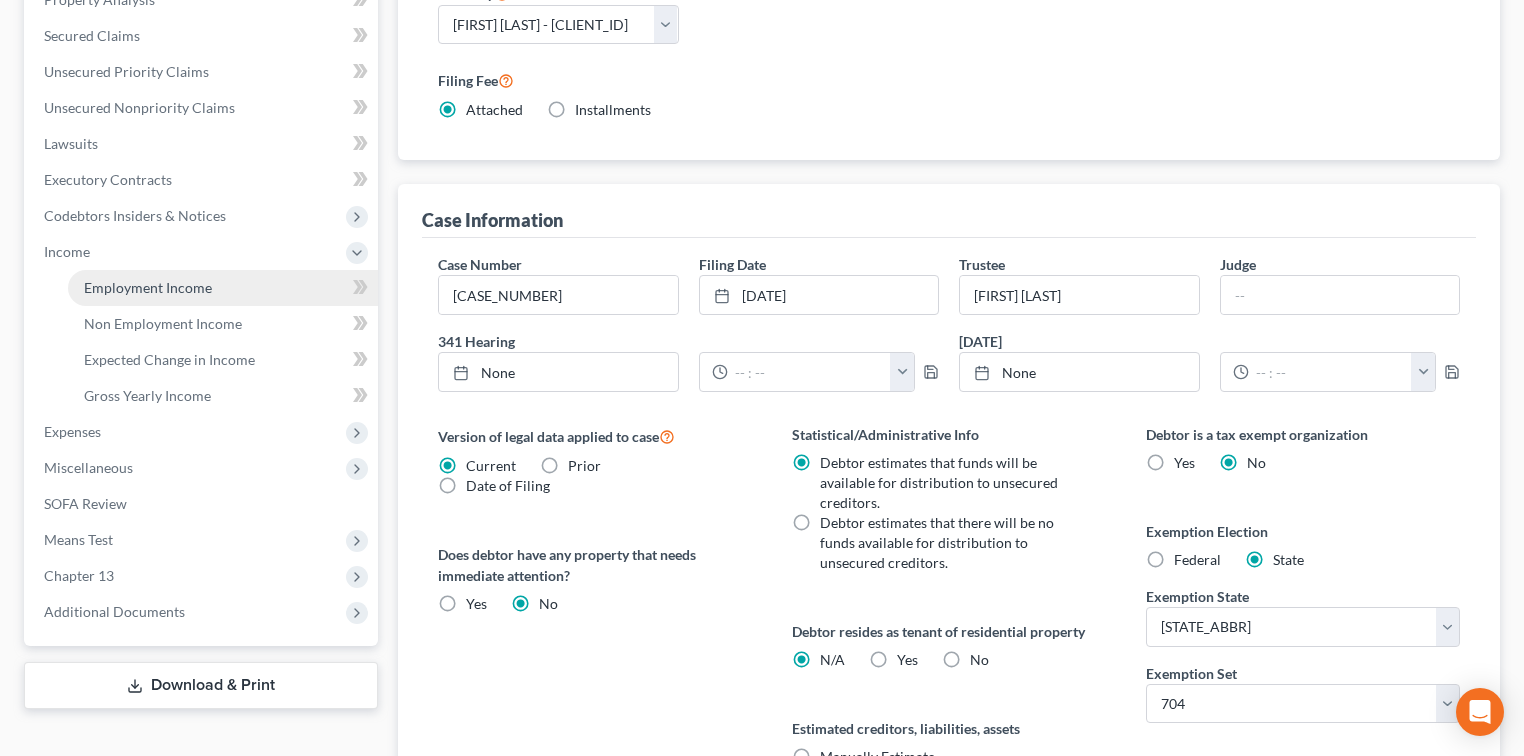 click on "Employment Income" at bounding box center [148, 287] 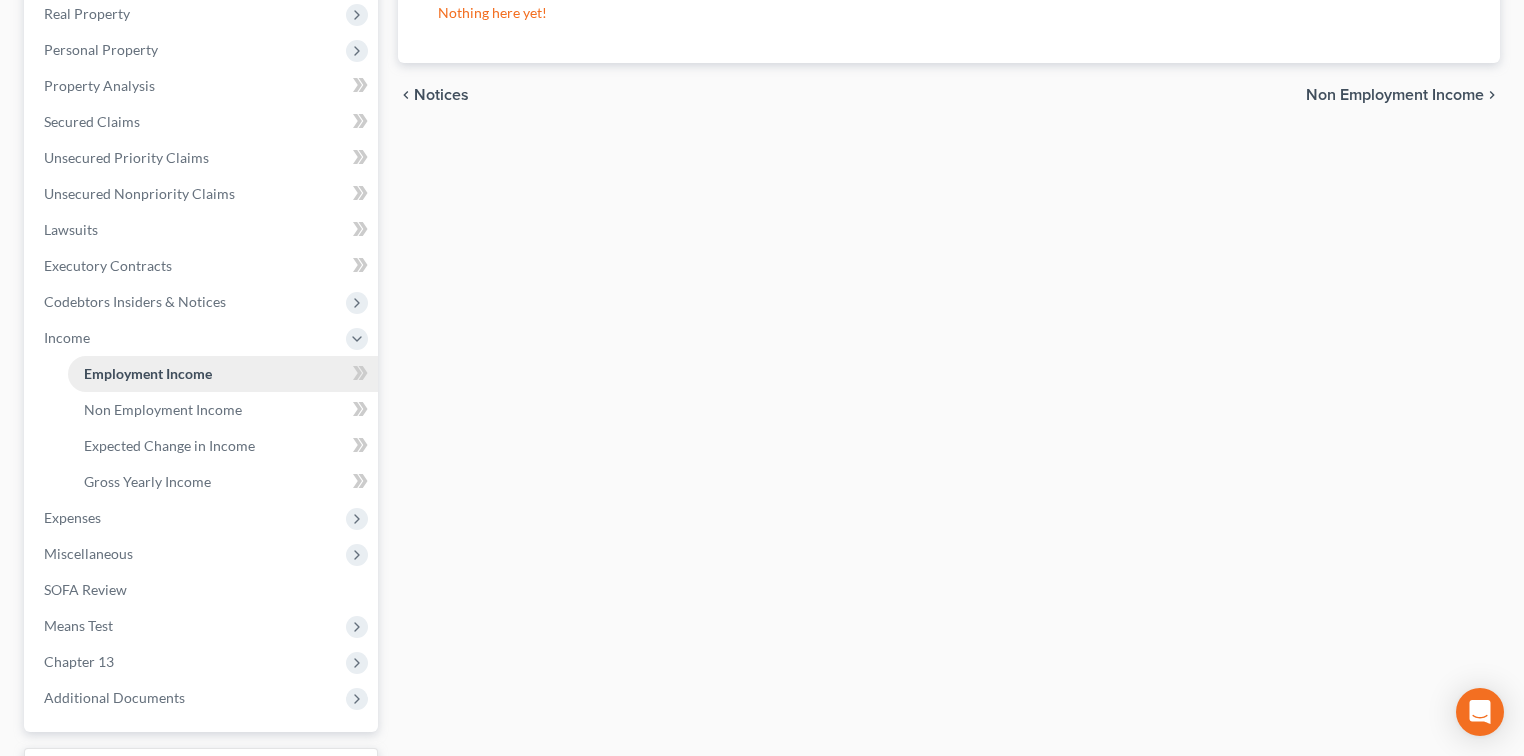 scroll, scrollTop: 0, scrollLeft: 0, axis: both 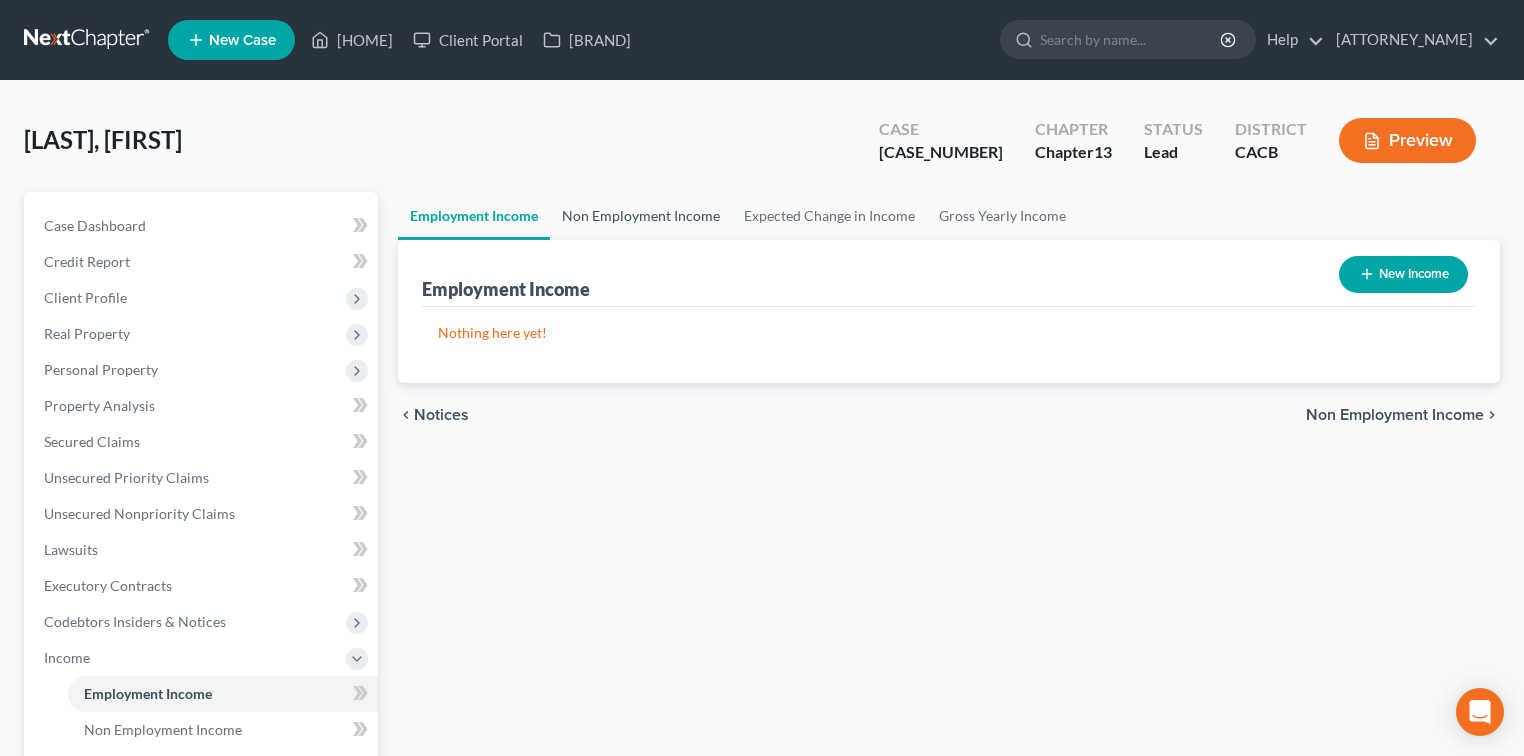 click on "Non Employment Income" at bounding box center [641, 216] 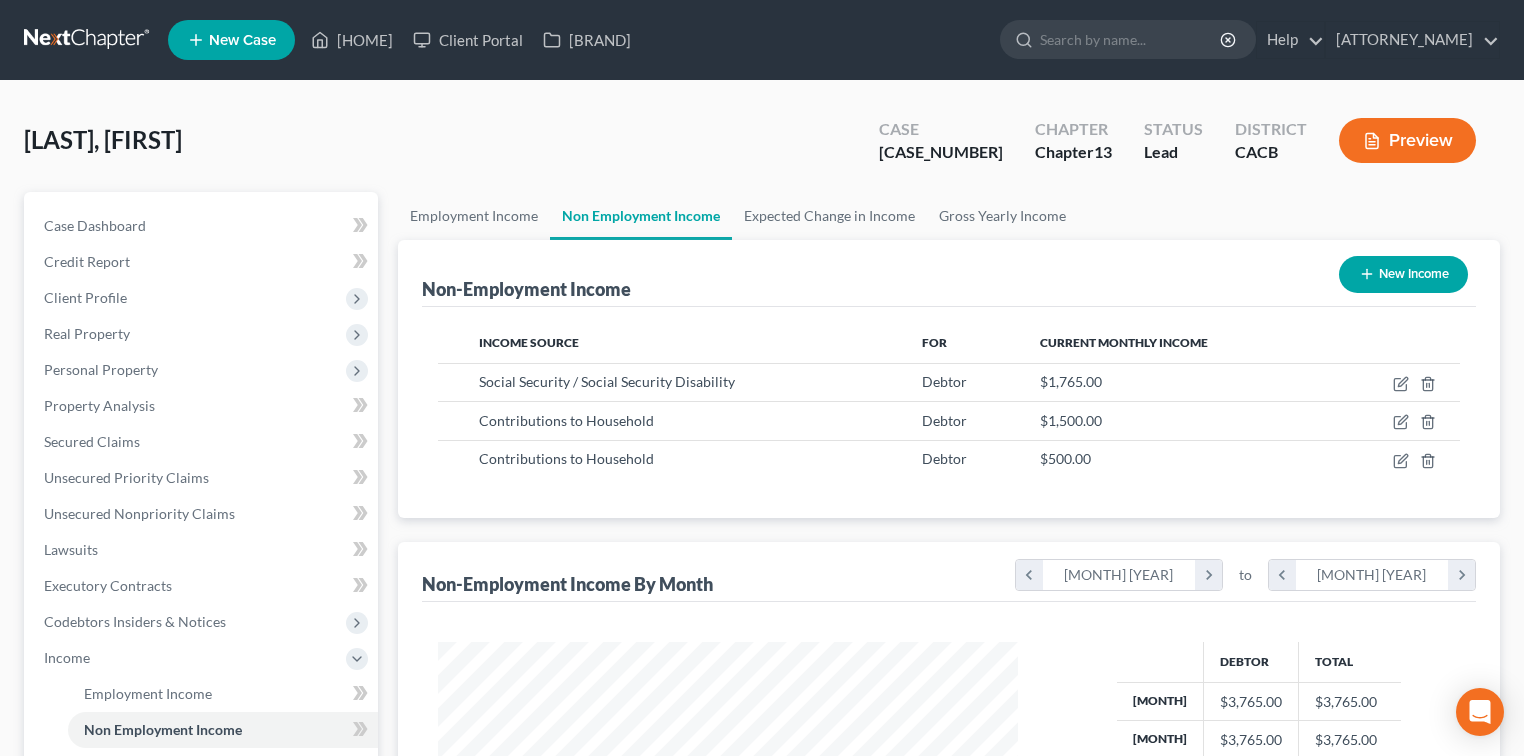 scroll, scrollTop: 999643, scrollLeft: 999380, axis: both 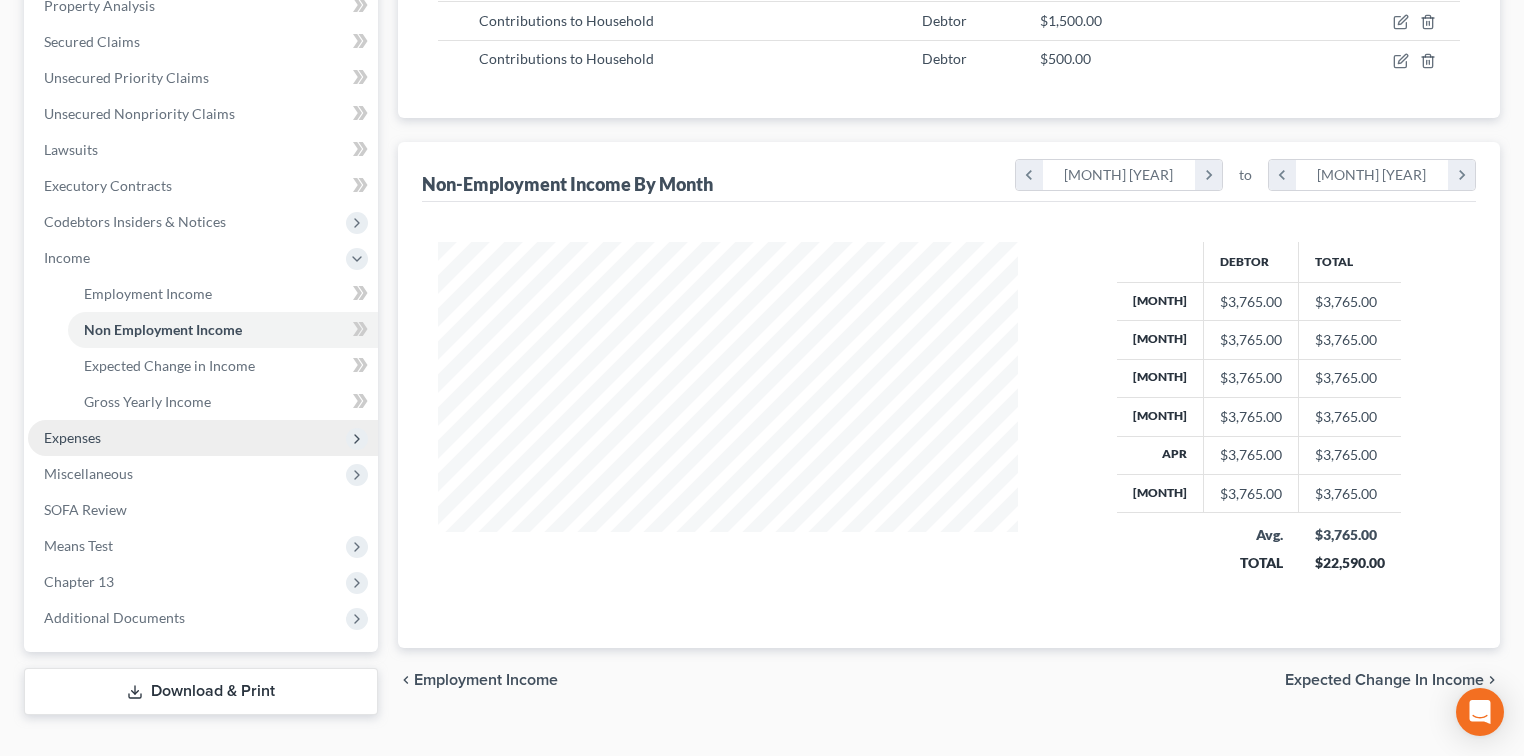 click on "Expenses" at bounding box center (0, 0) 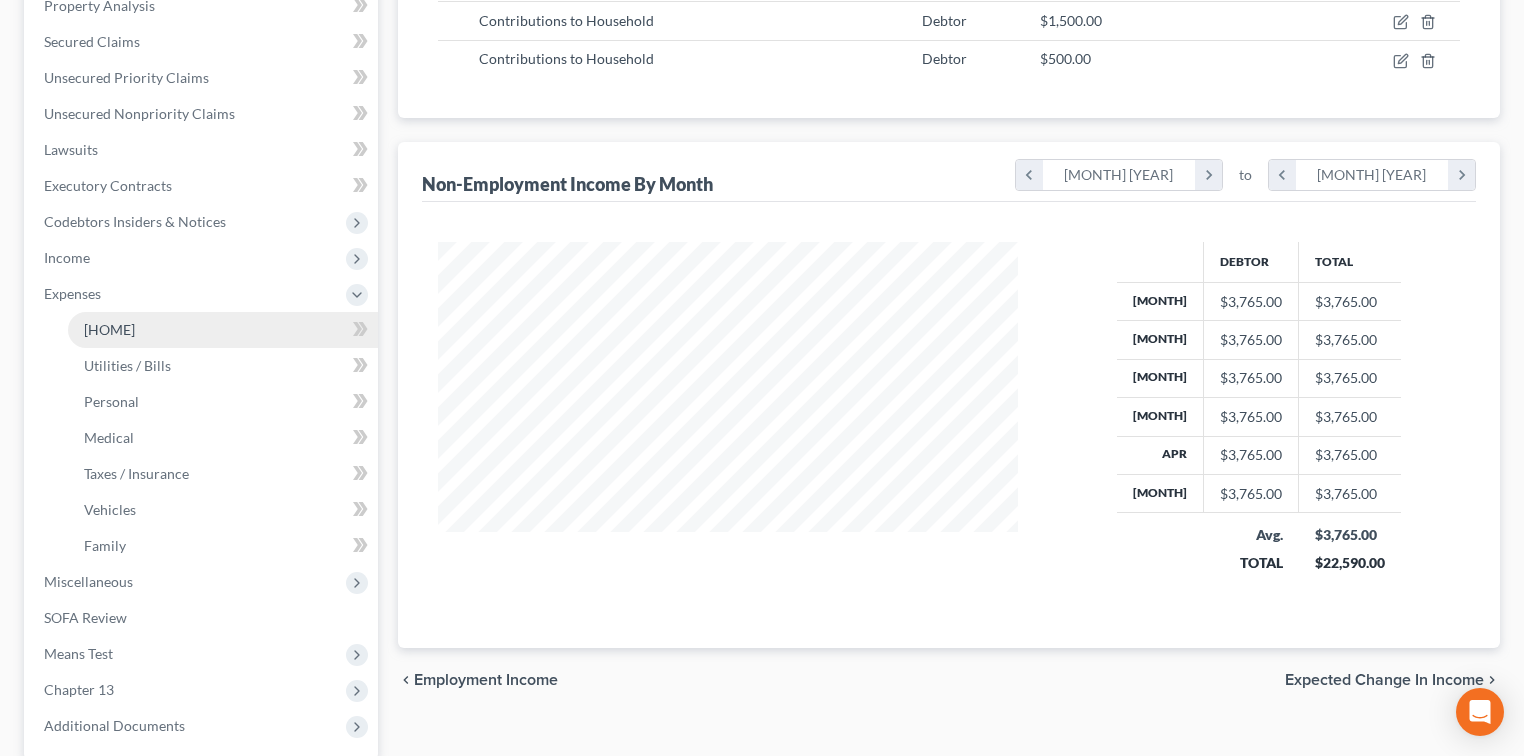 drag, startPoint x: 112, startPoint y: 332, endPoint x: 140, endPoint y: 322, distance: 29.732138 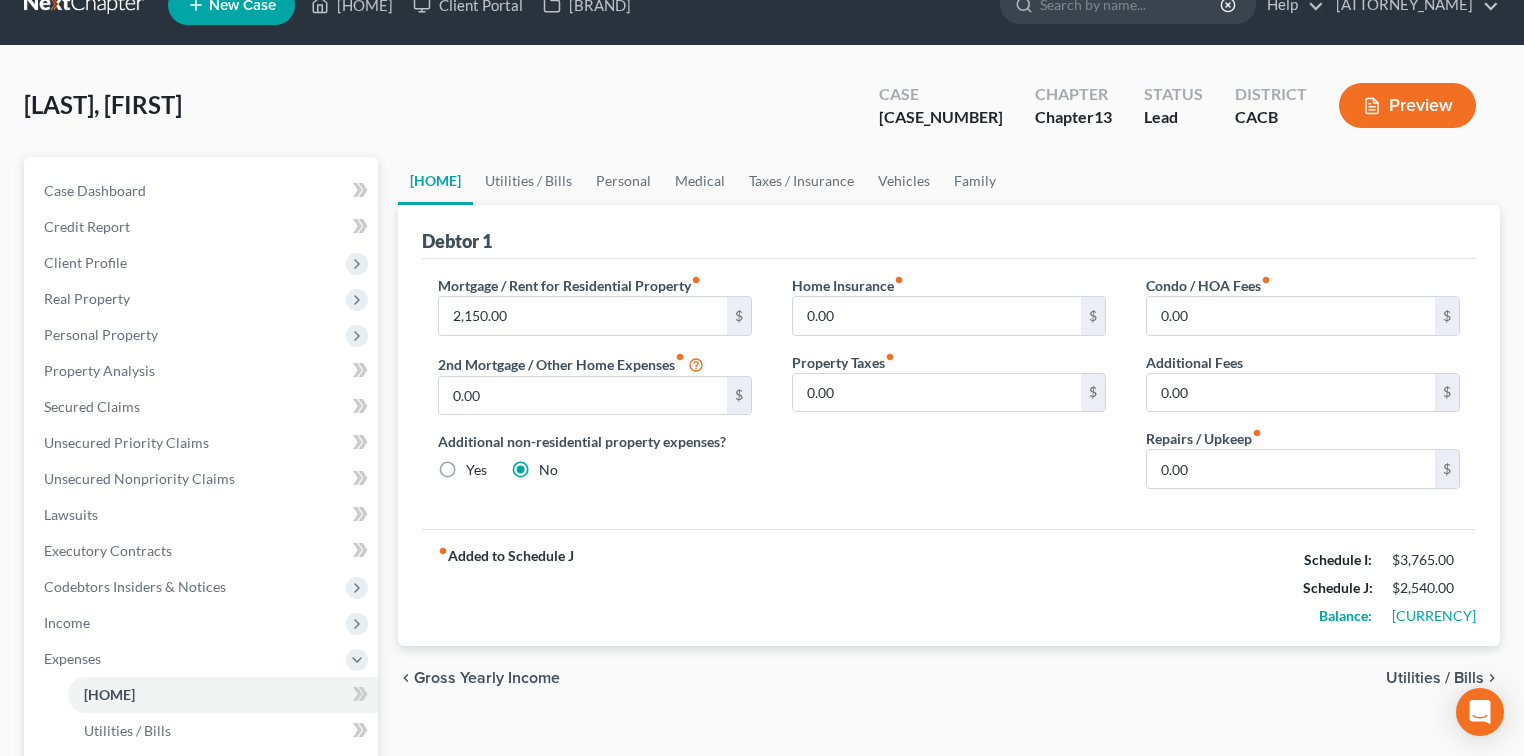 scroll, scrollTop: 0, scrollLeft: 0, axis: both 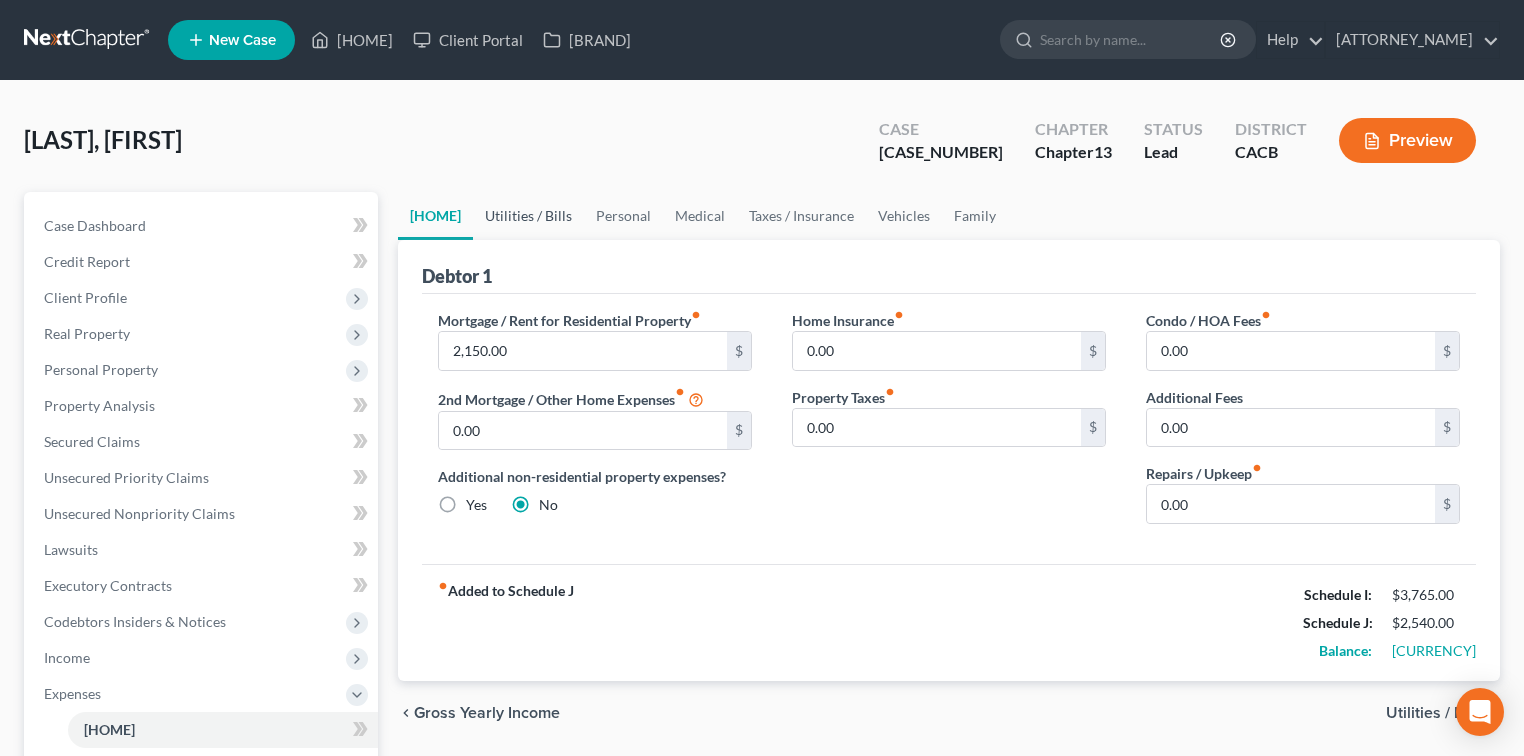 click on "Utilities / Bills" at bounding box center [528, 216] 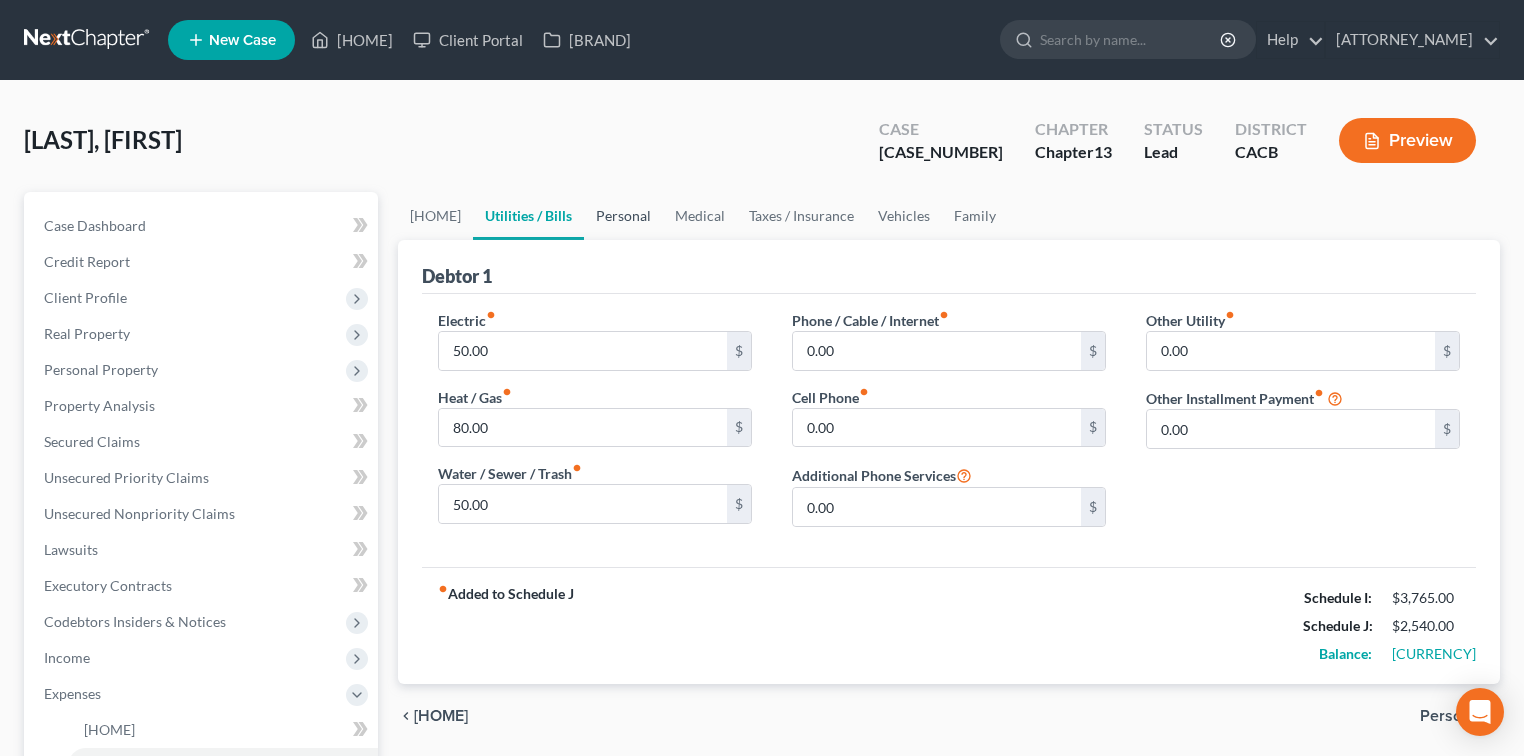 click on "Personal" at bounding box center (623, 216) 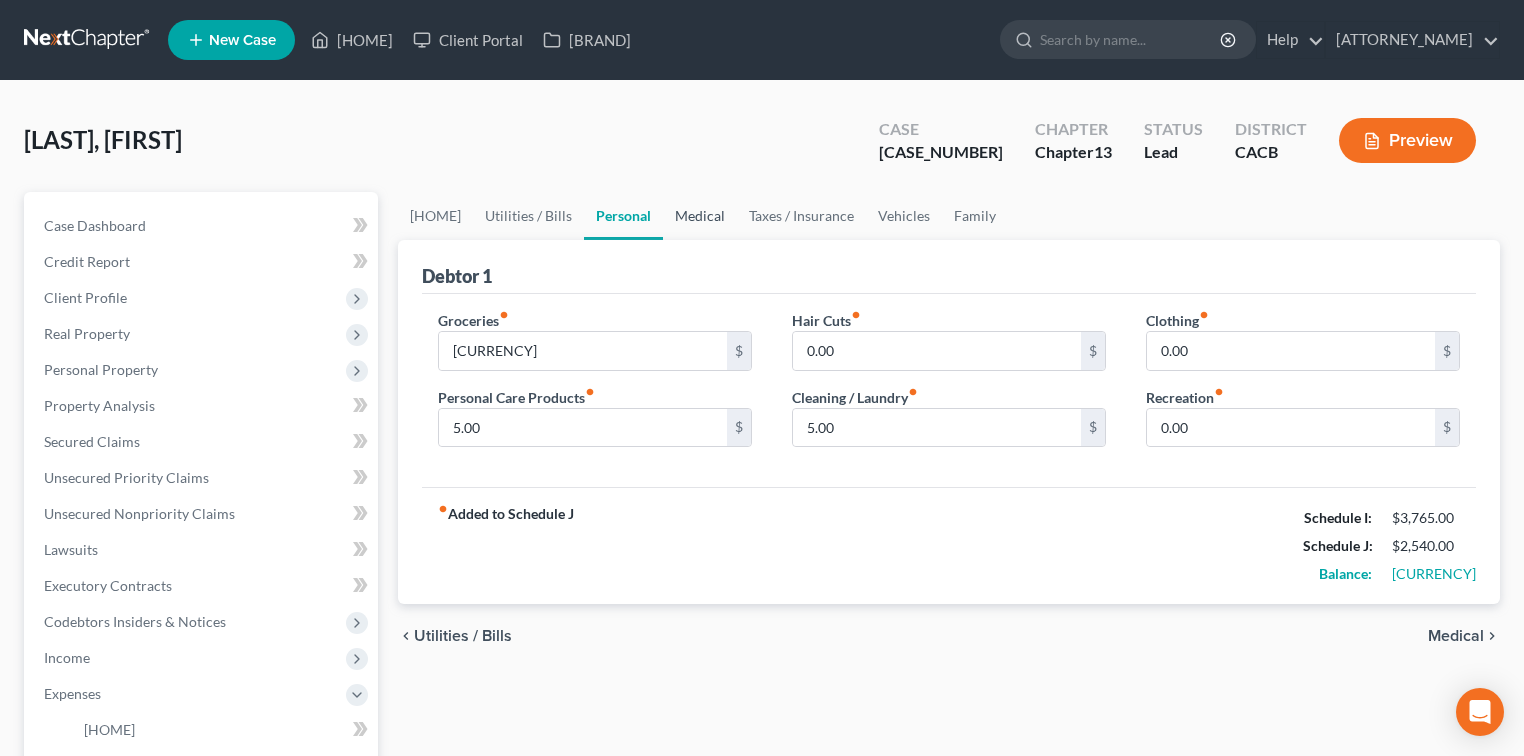 click on "Medical" at bounding box center [700, 216] 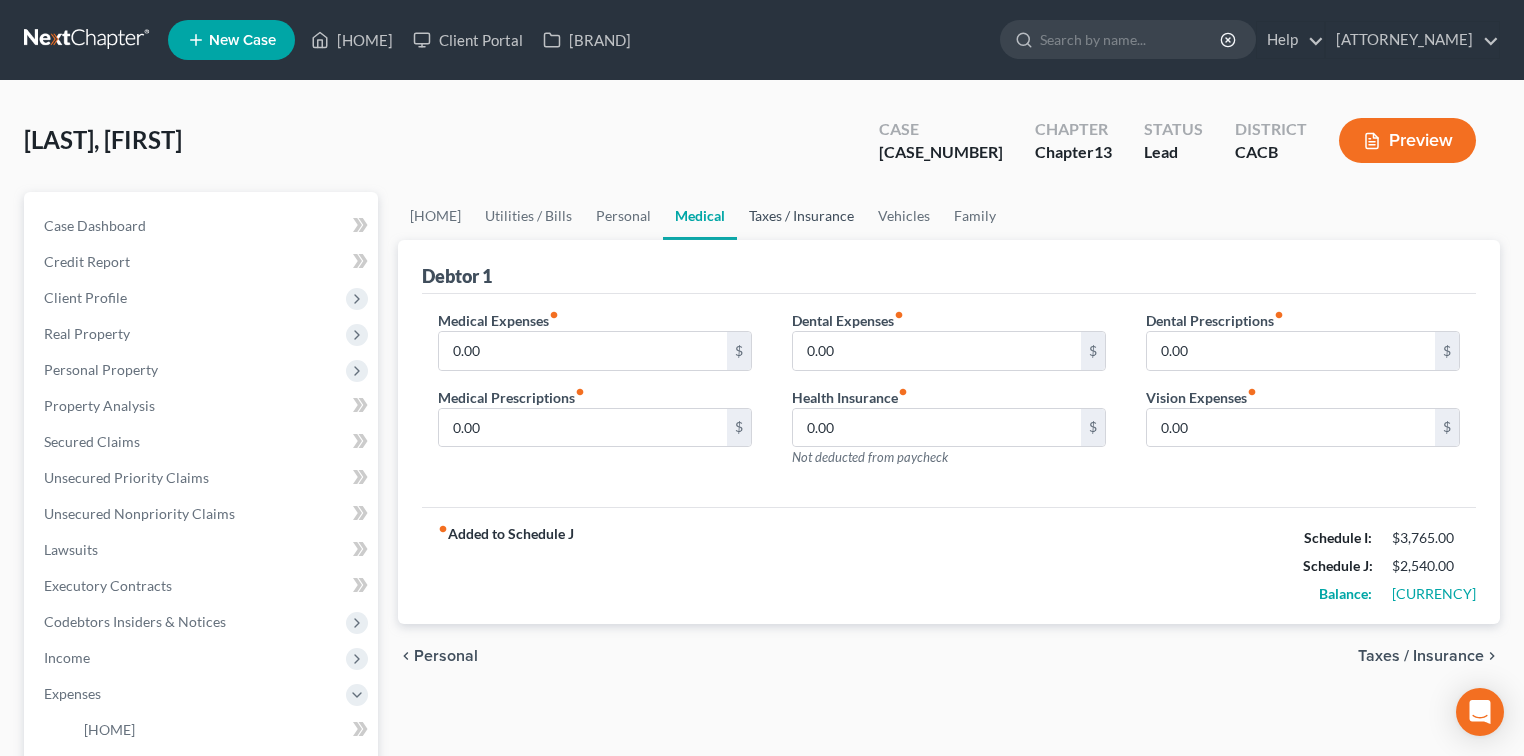 click on "Taxes / Insurance" at bounding box center (801, 216) 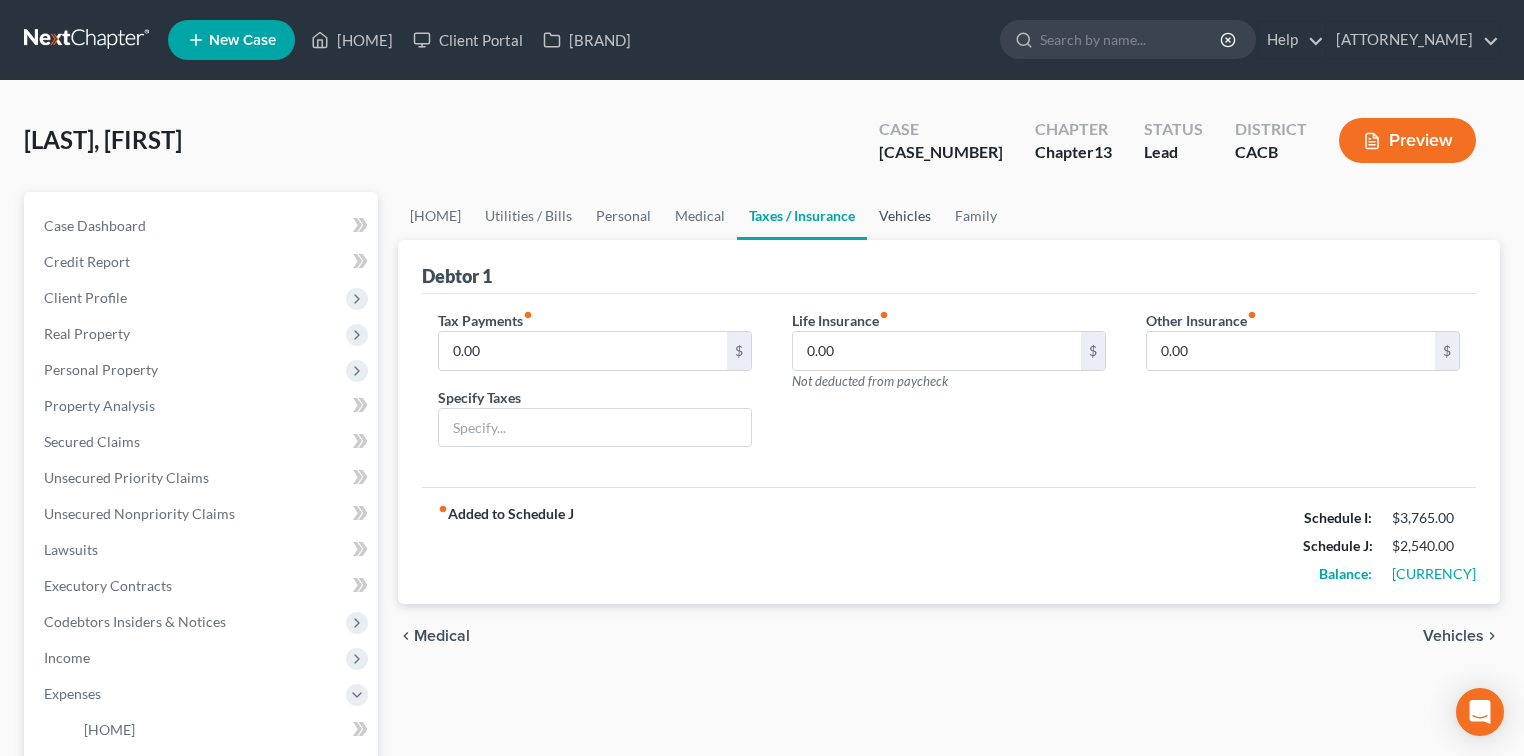 click on "Vehicles" at bounding box center [905, 216] 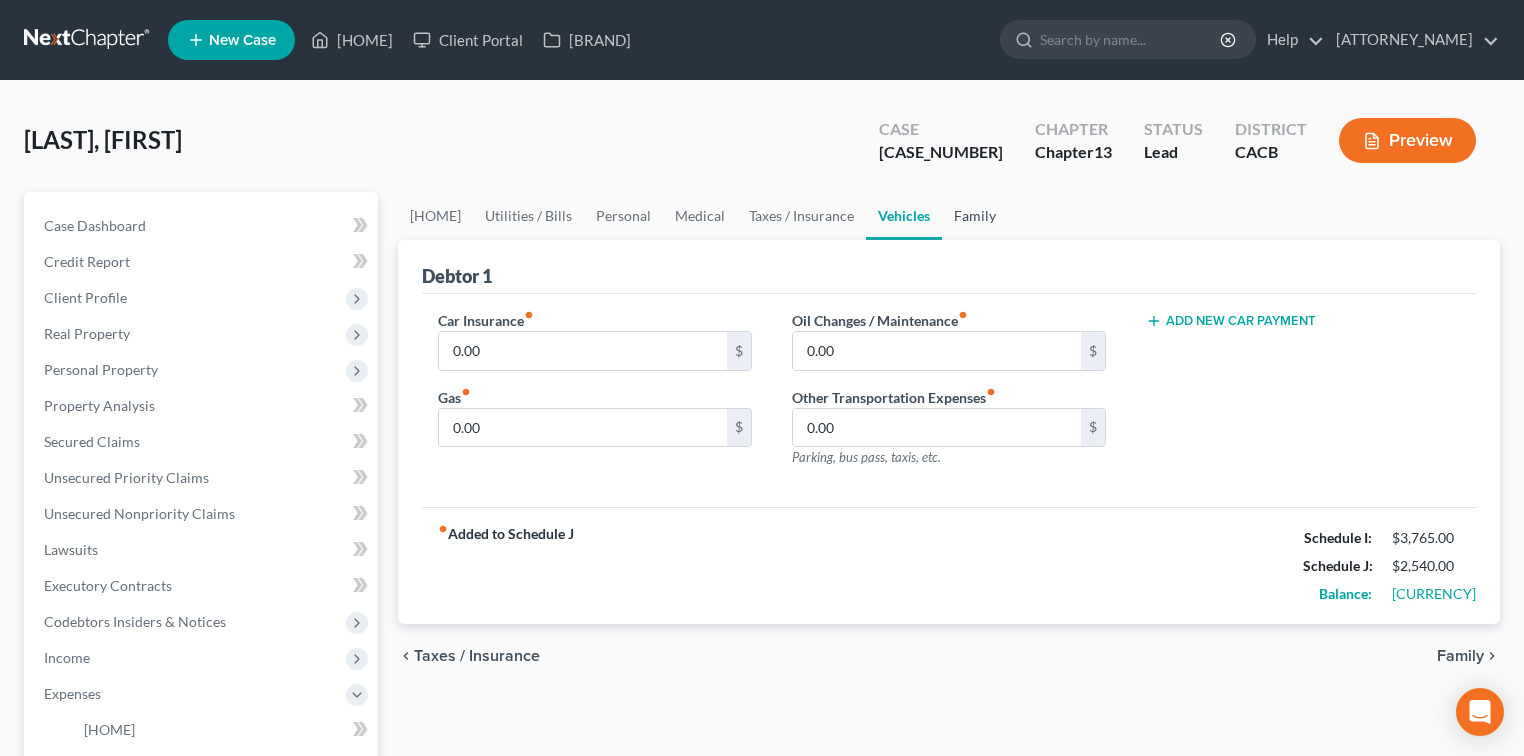 click on "Family" at bounding box center [975, 216] 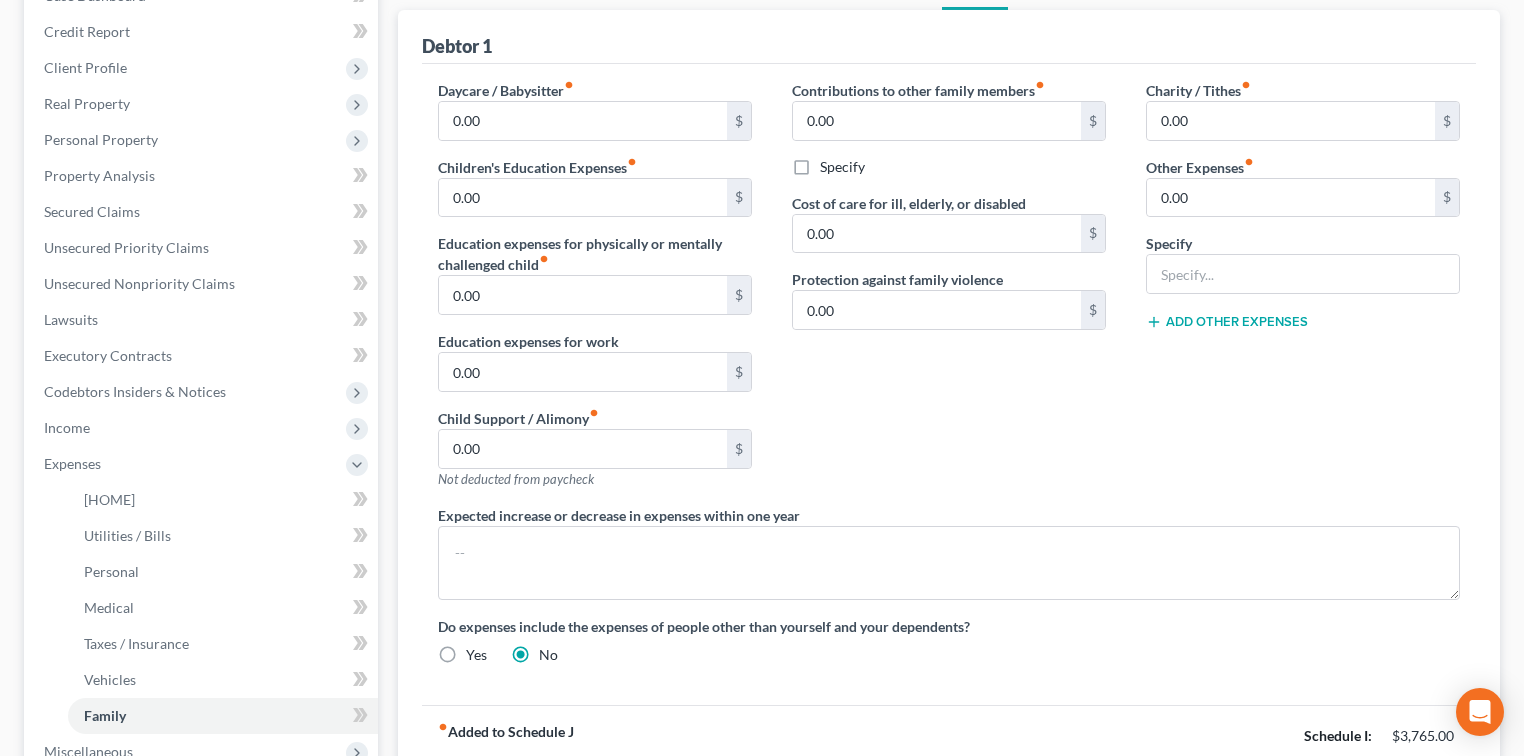scroll, scrollTop: 400, scrollLeft: 0, axis: vertical 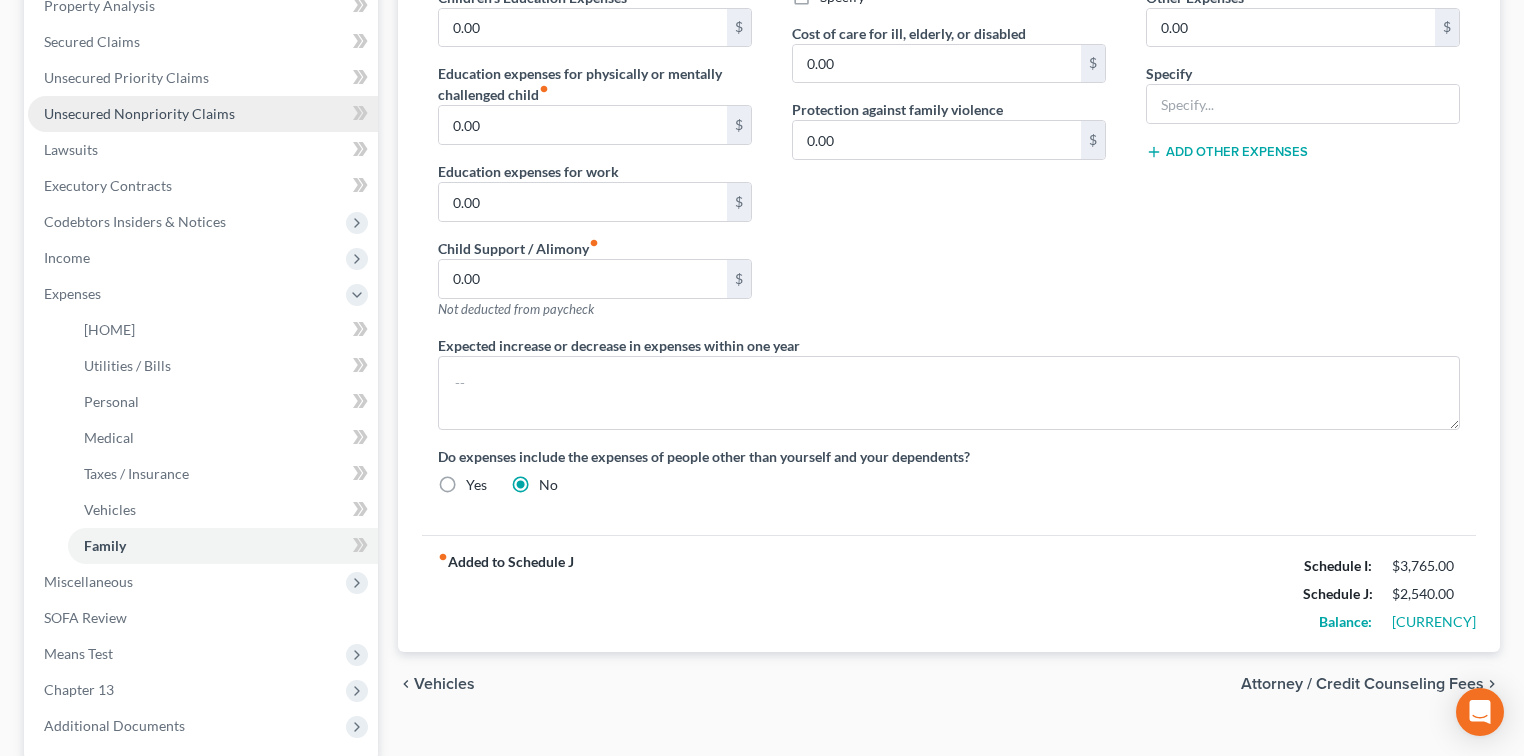 click on "Unsecured Nonpriority Claims" at bounding box center [139, 113] 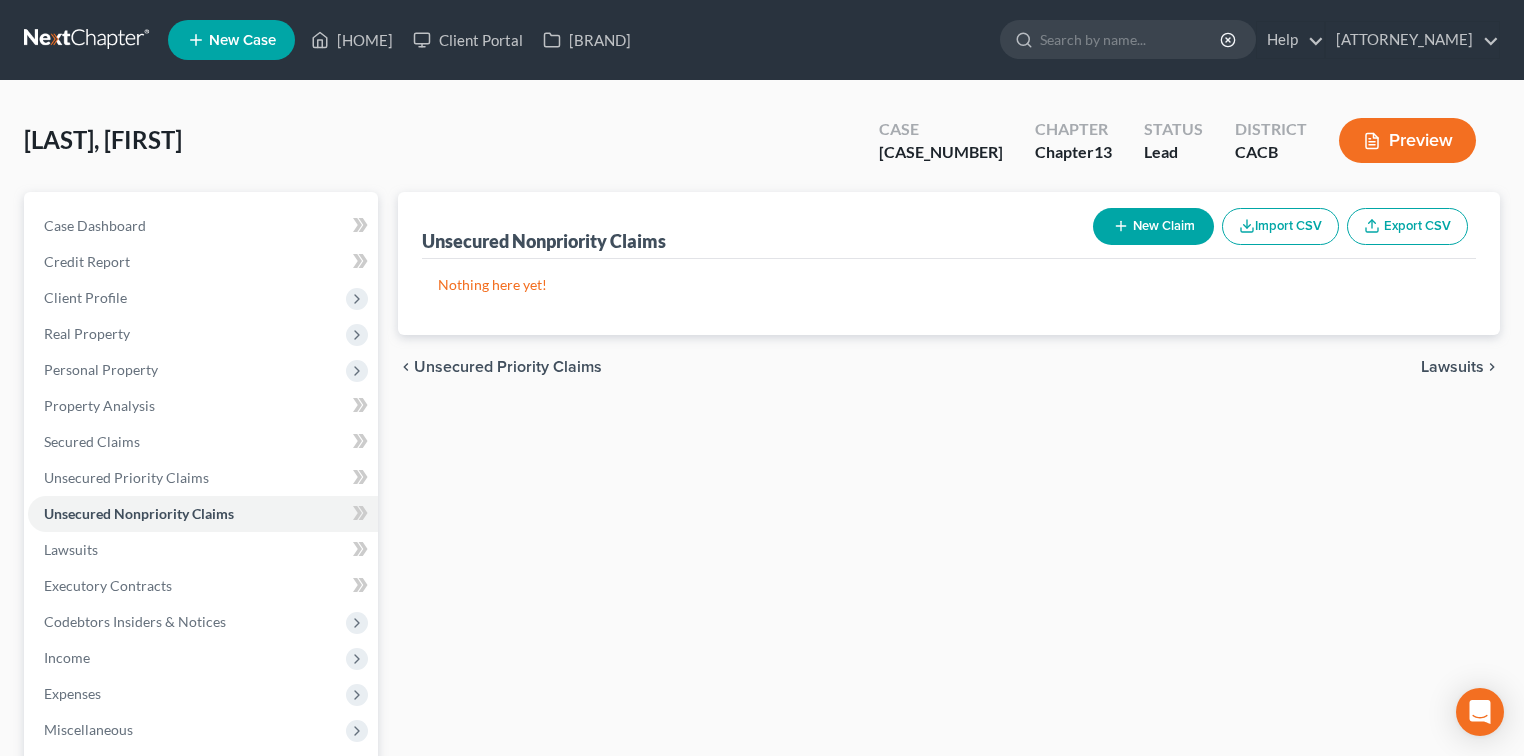 scroll, scrollTop: 0, scrollLeft: 0, axis: both 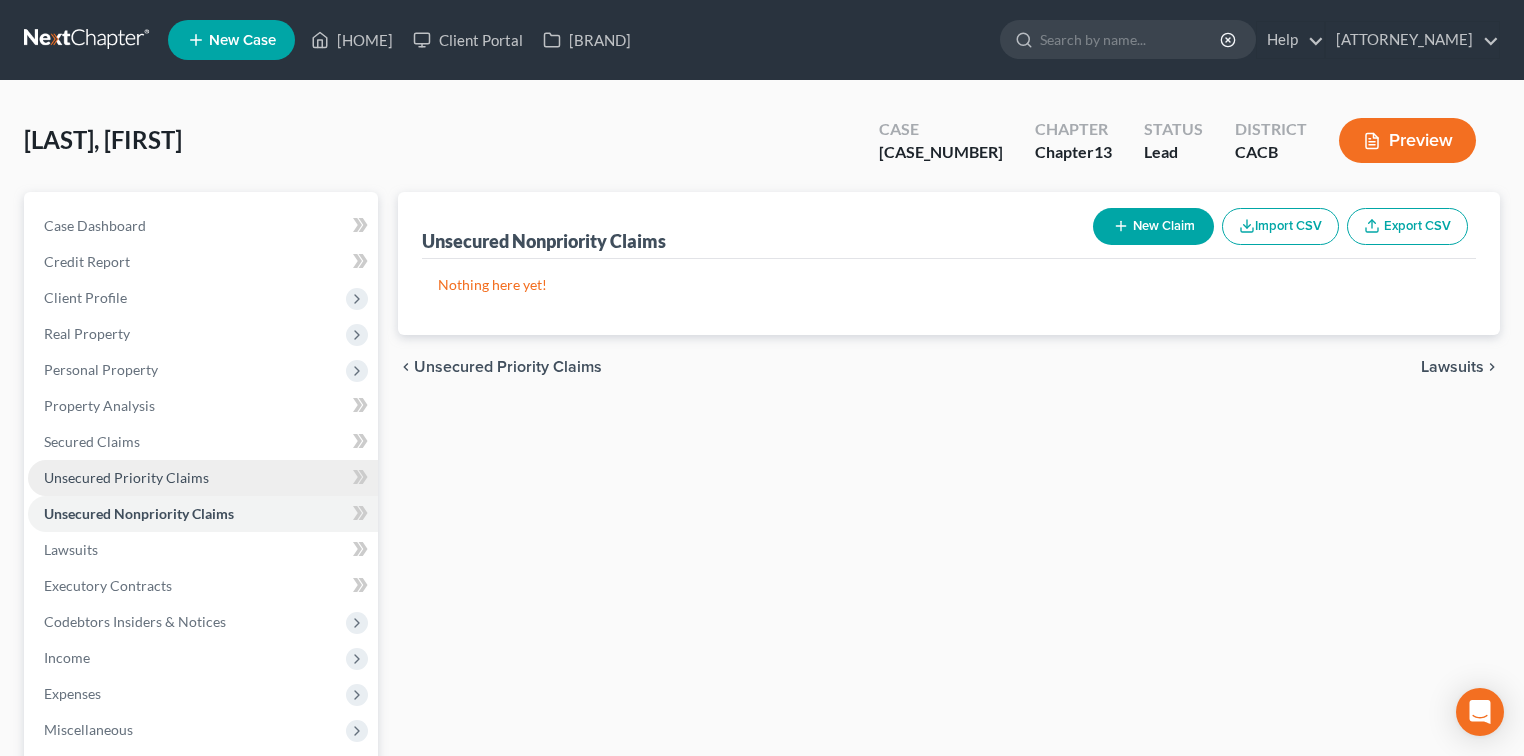 drag, startPoint x: 99, startPoint y: 469, endPoint x: 100, endPoint y: 452, distance: 17.029387 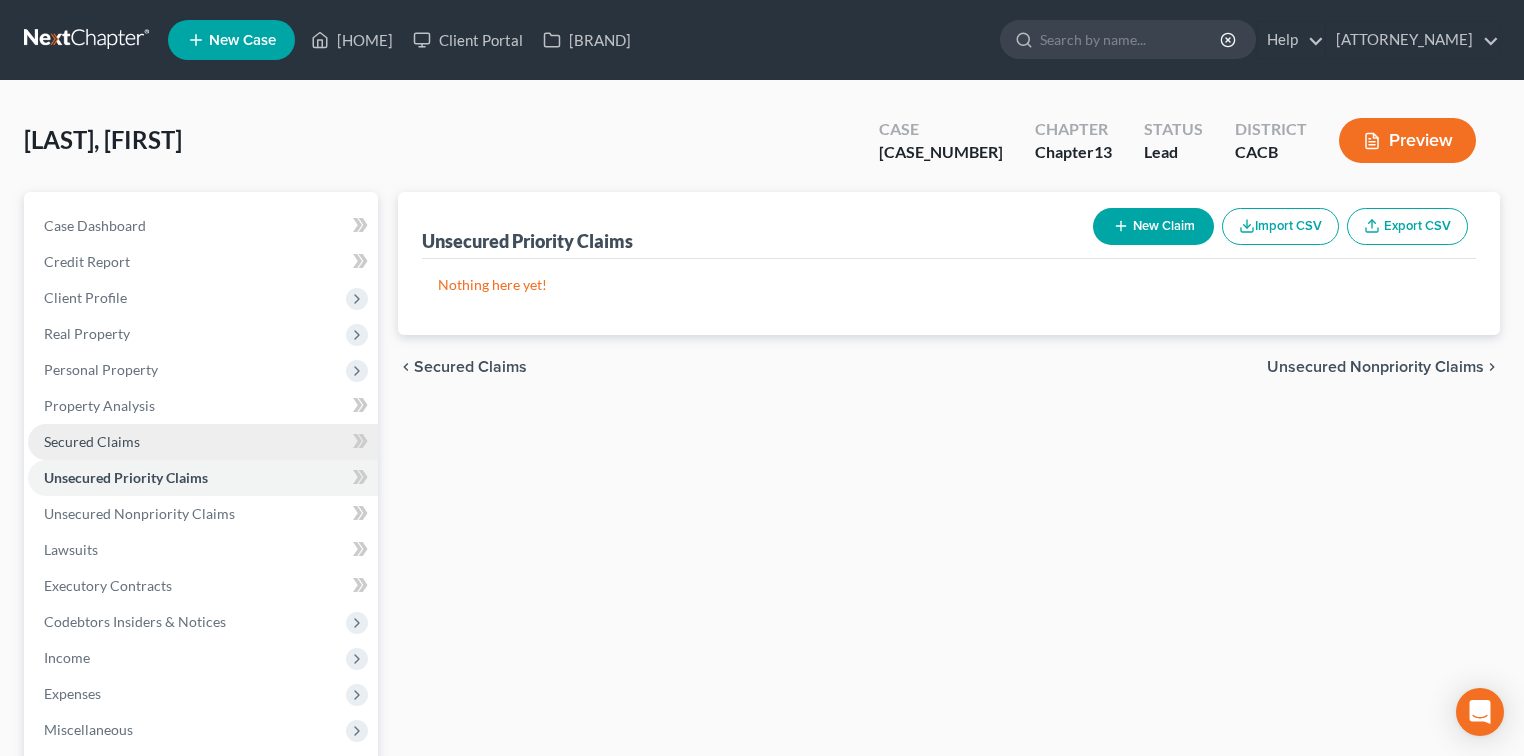 click on "Secured Claims" at bounding box center (92, 441) 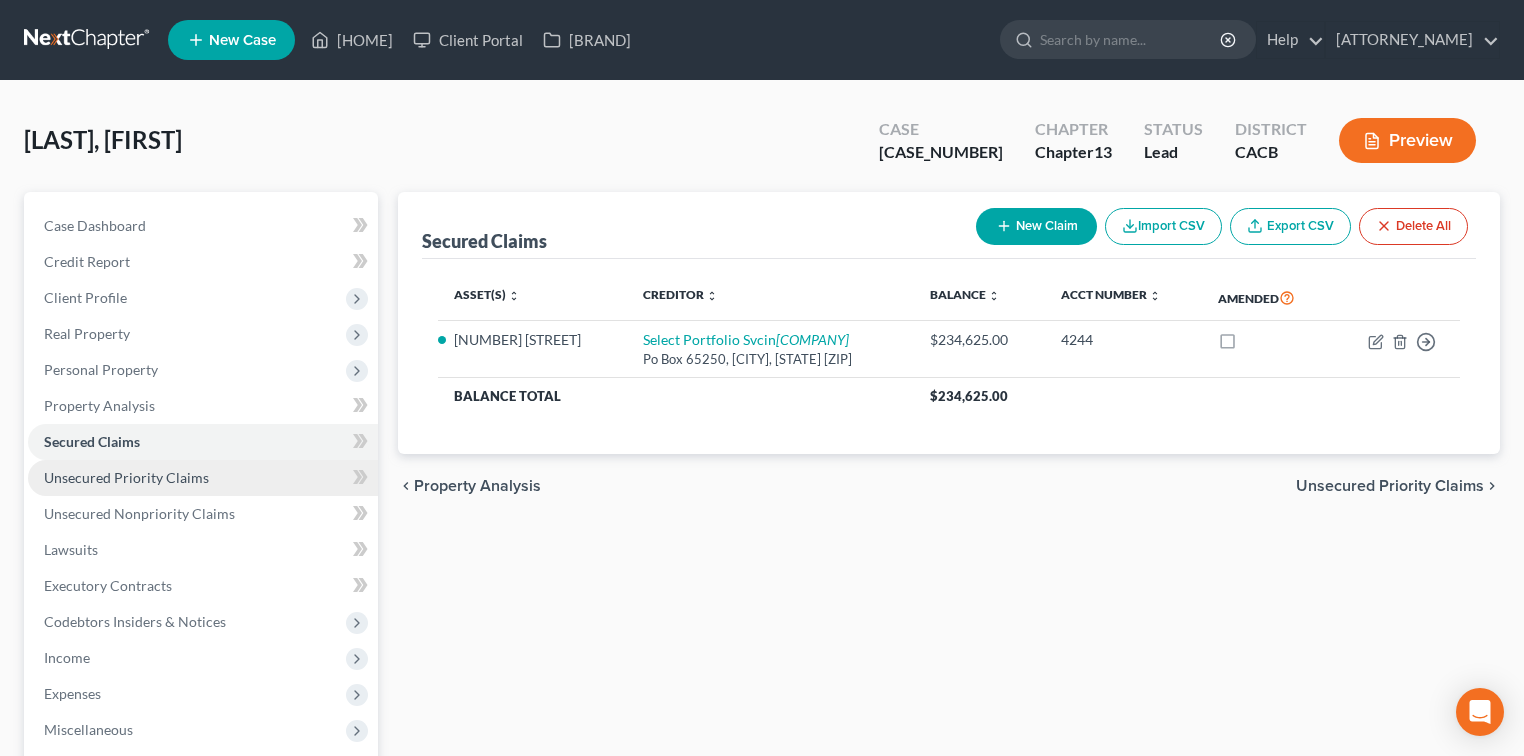 click on "Unsecured Priority Claims" at bounding box center [126, 477] 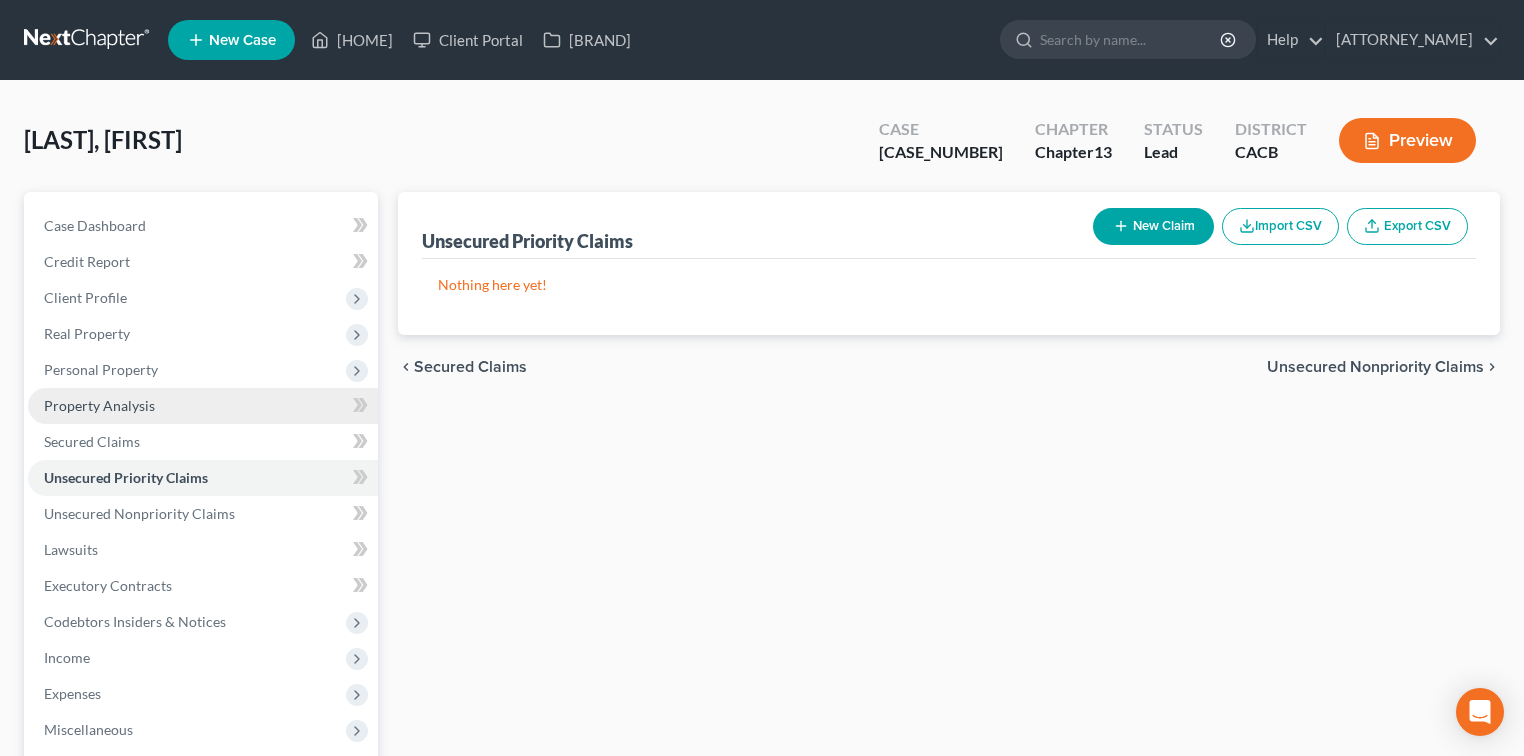click on "Property Analysis" at bounding box center [99, 405] 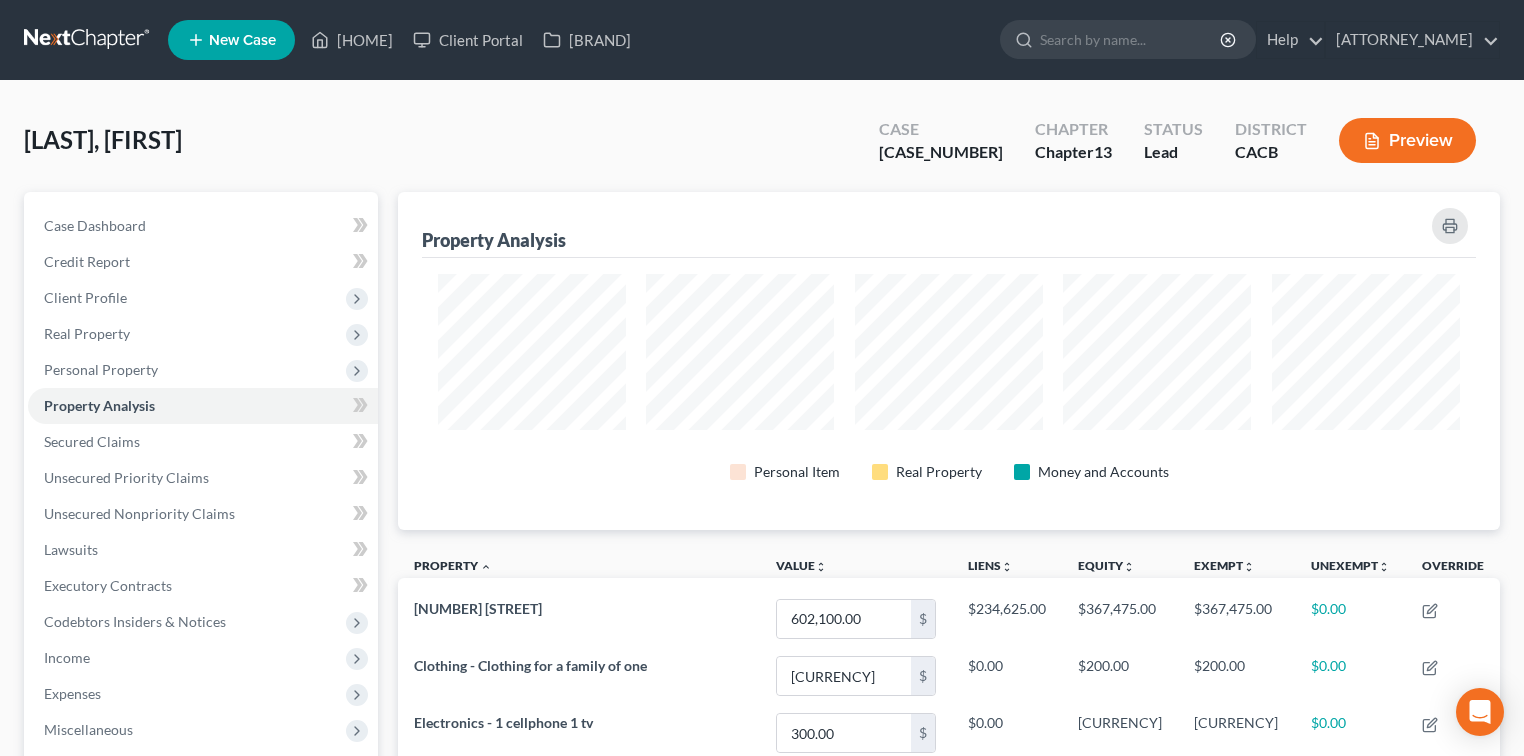 scroll, scrollTop: 999662, scrollLeft: 998897, axis: both 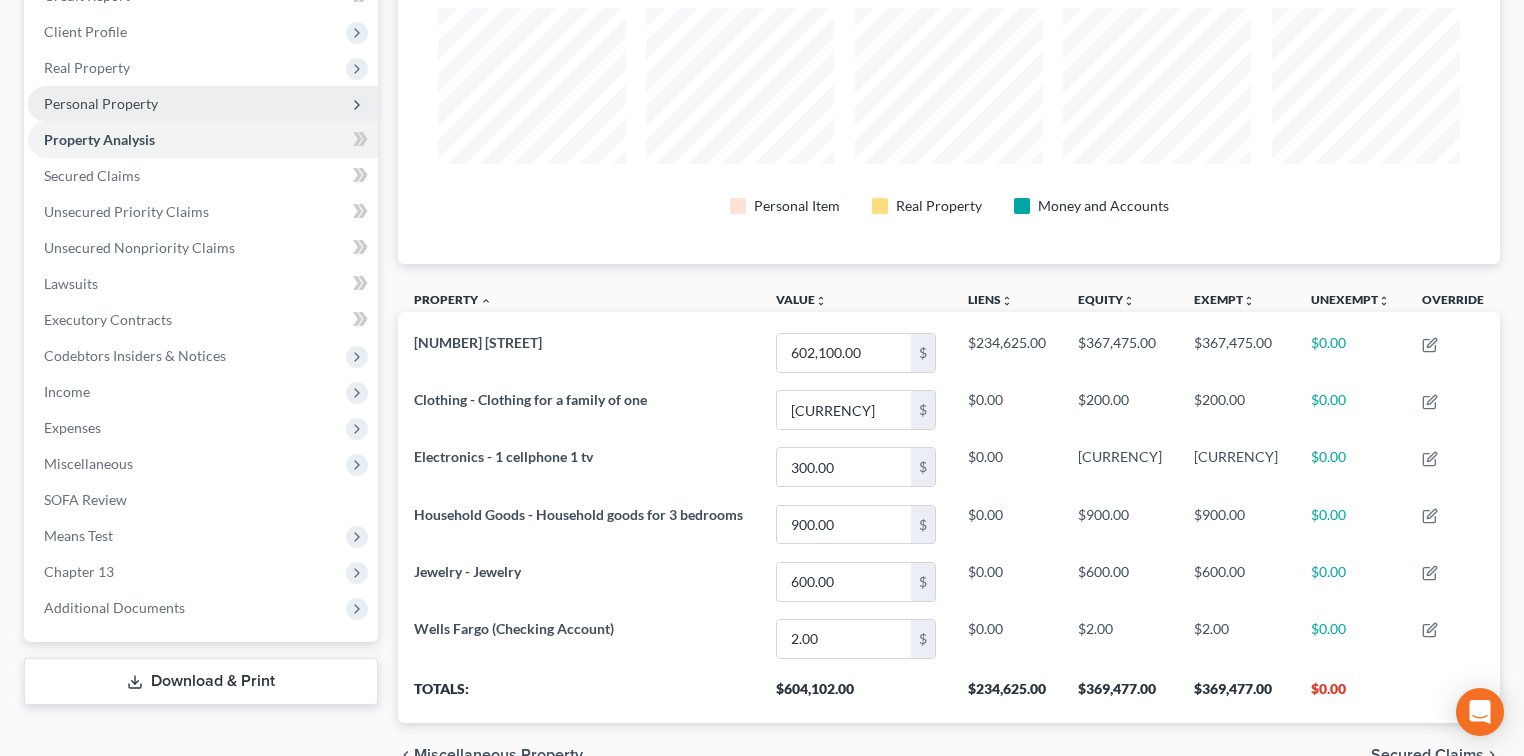 click on "Personal Property" at bounding box center [0, 0] 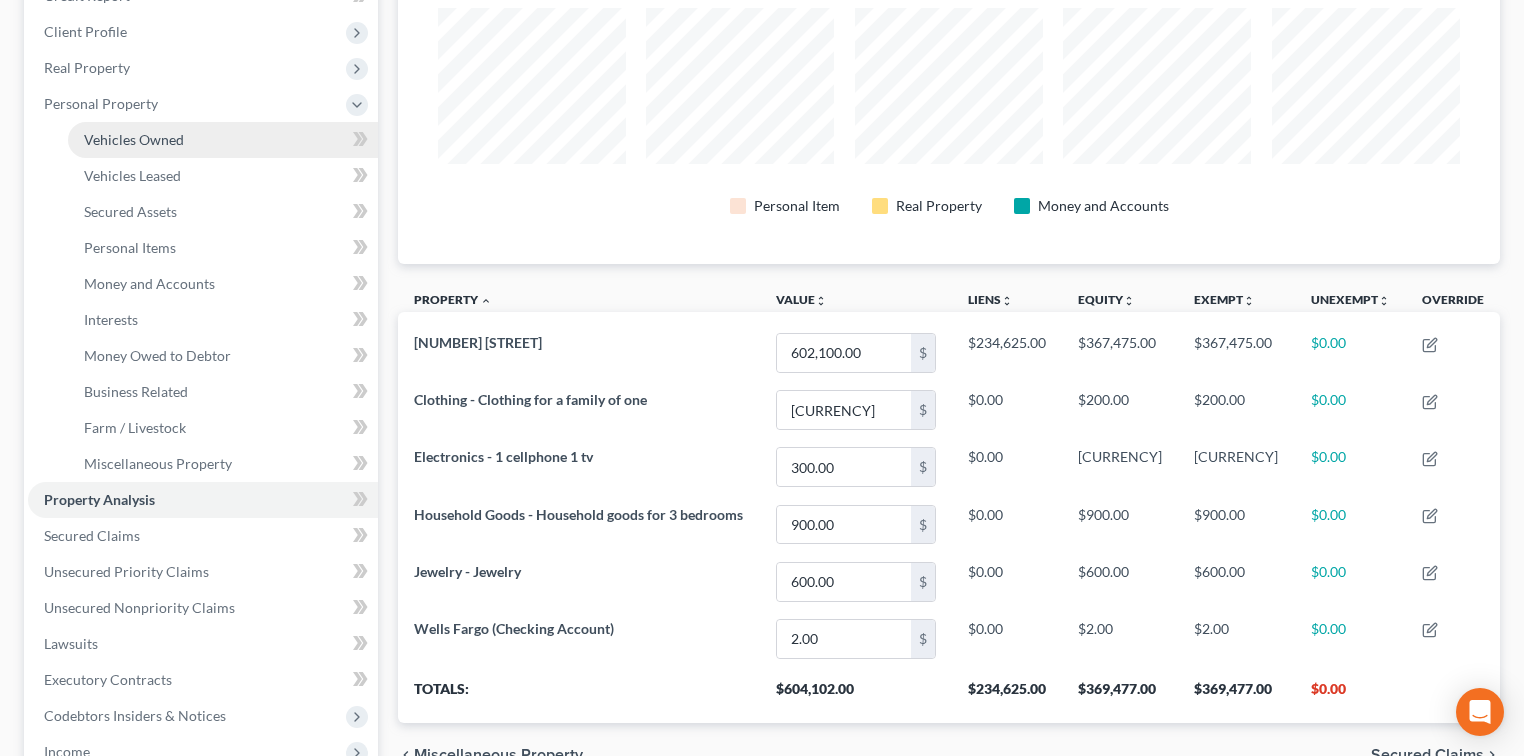 click on "Vehicles Owned" at bounding box center [134, 139] 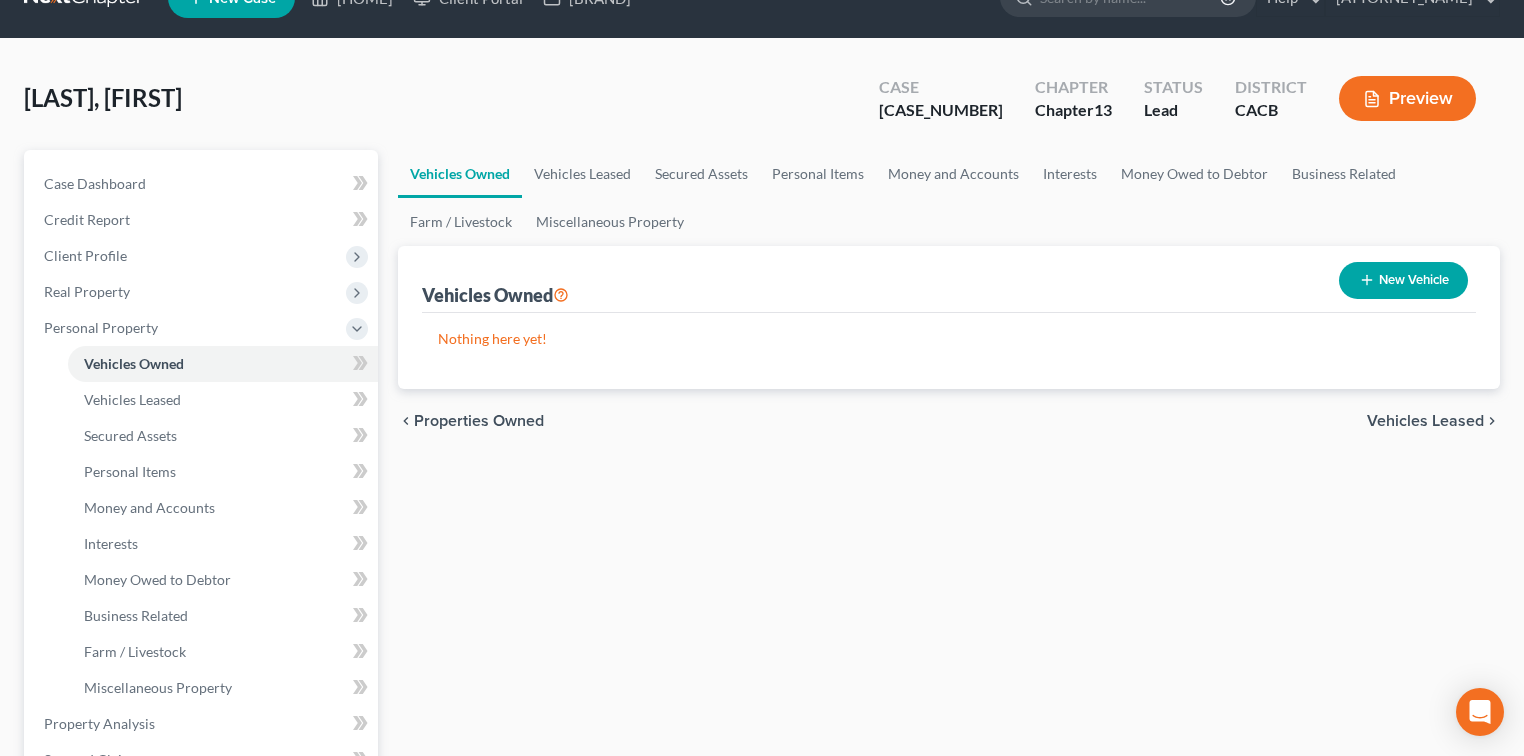 scroll, scrollTop: 0, scrollLeft: 0, axis: both 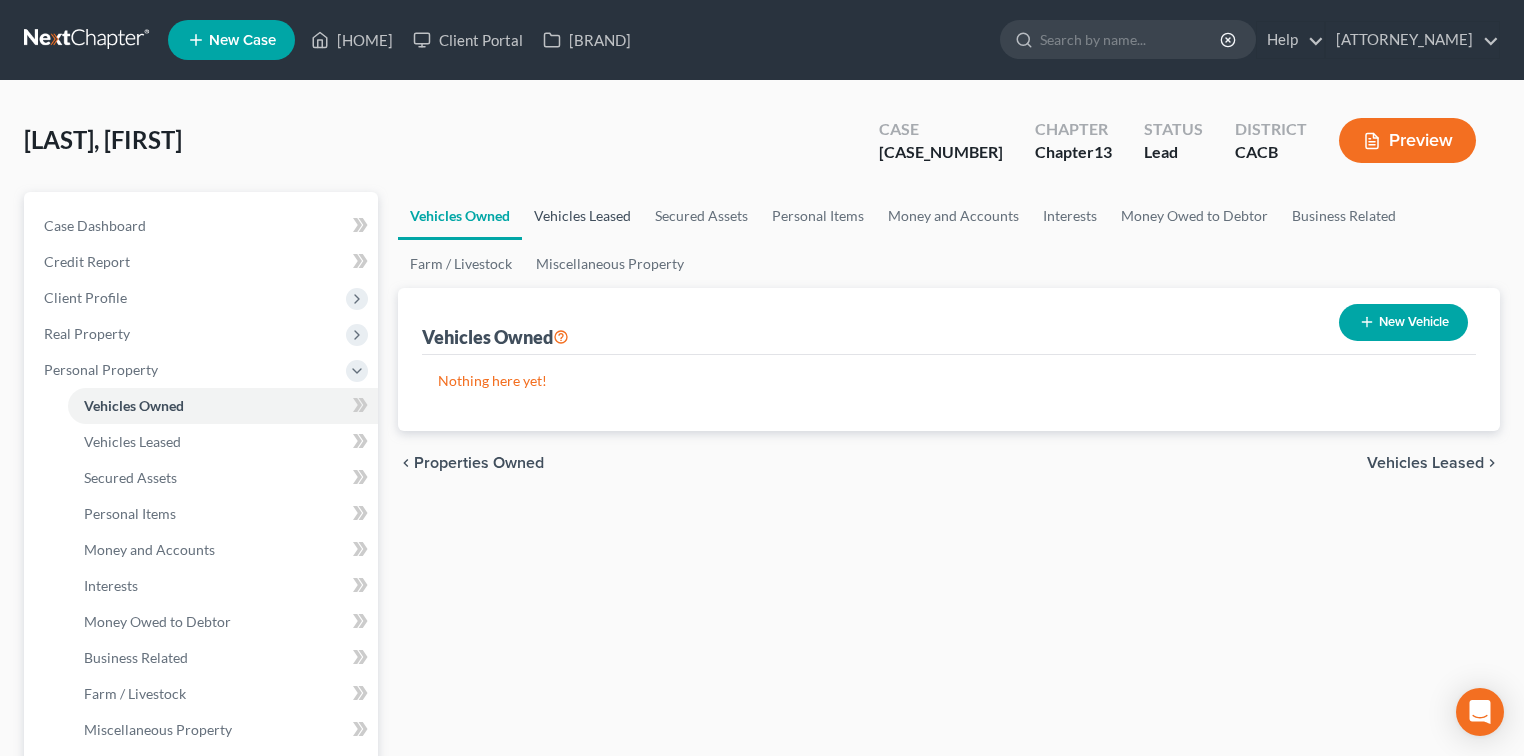 click on "Vehicles Leased" at bounding box center [582, 216] 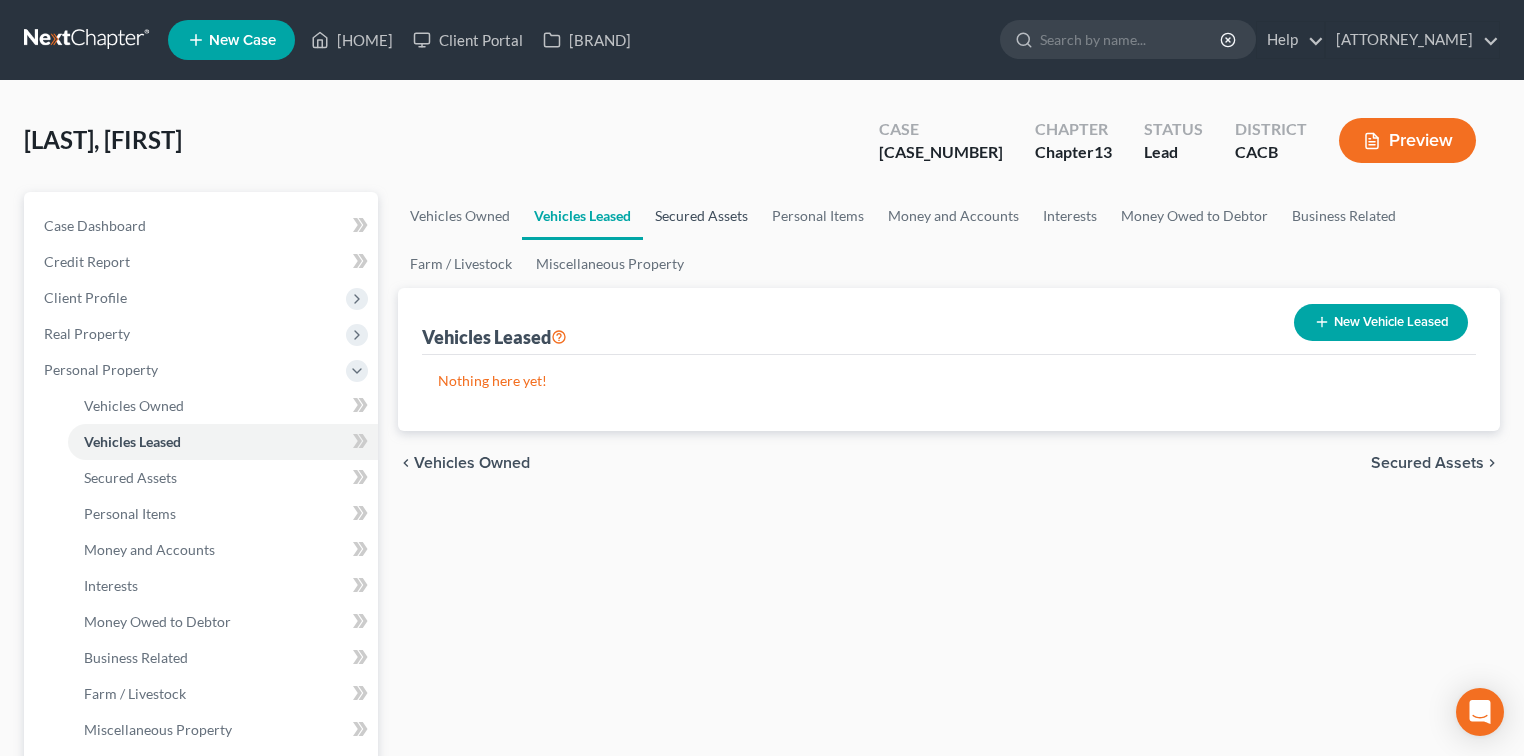 click on "Secured Assets" at bounding box center (701, 216) 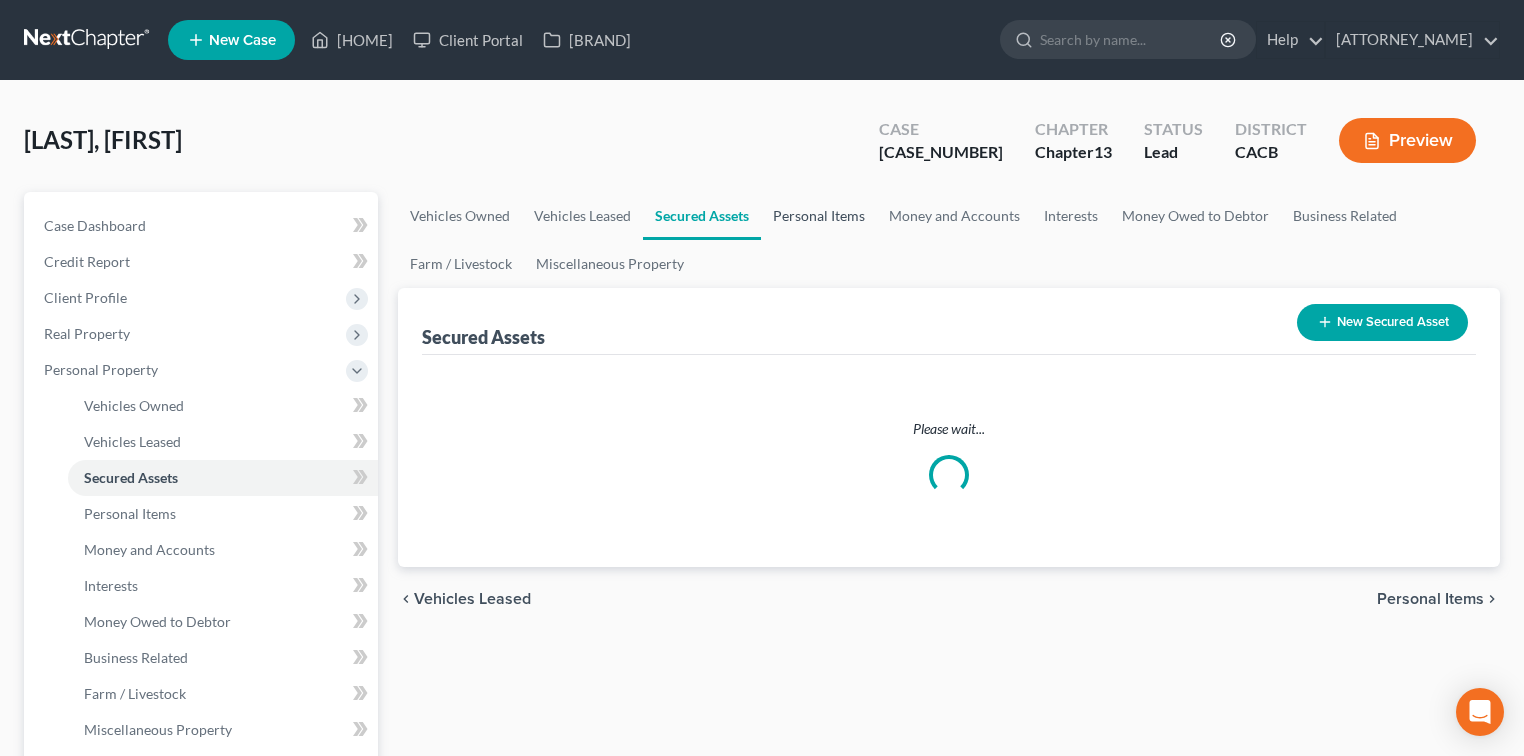 click on "Personal Items" at bounding box center (819, 216) 